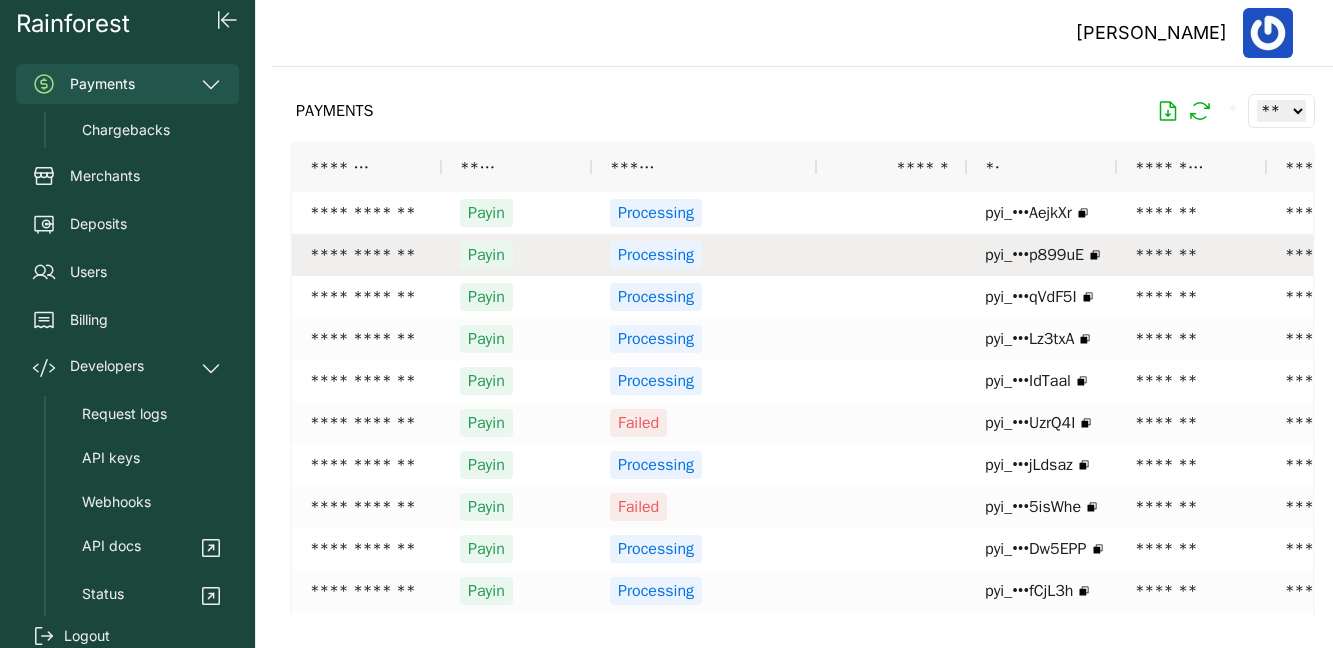 scroll, scrollTop: 0, scrollLeft: 0, axis: both 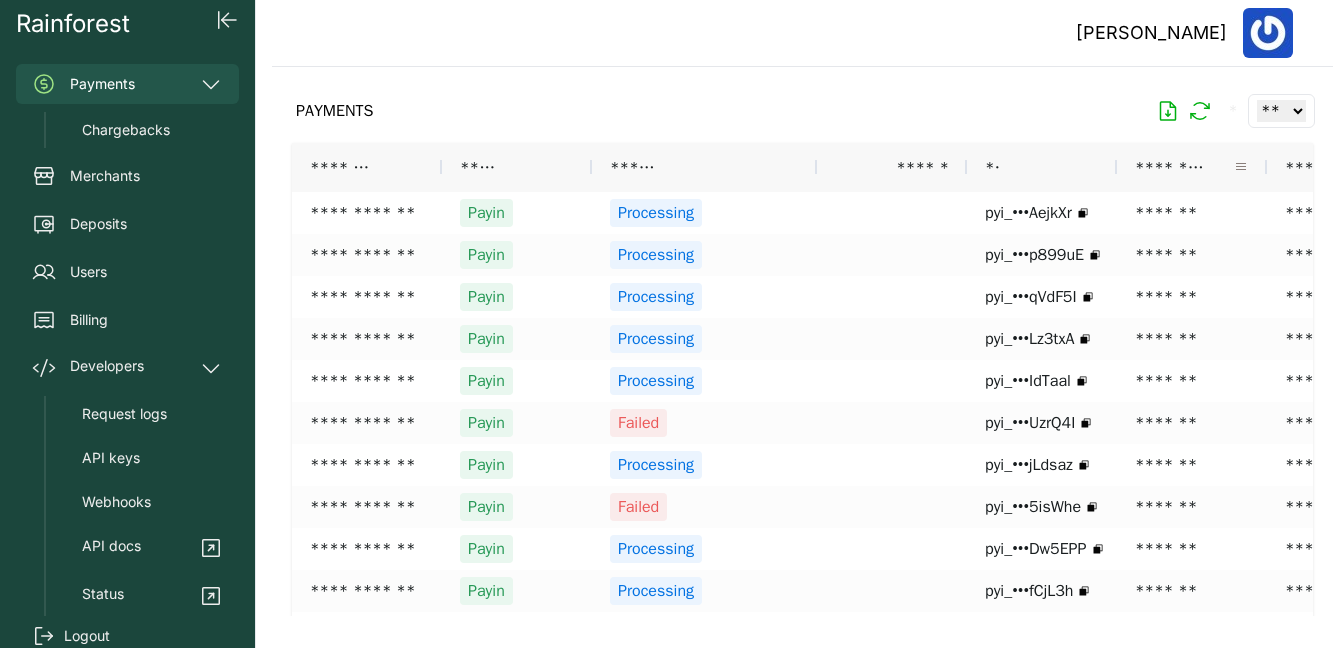 click at bounding box center [1241, 167] 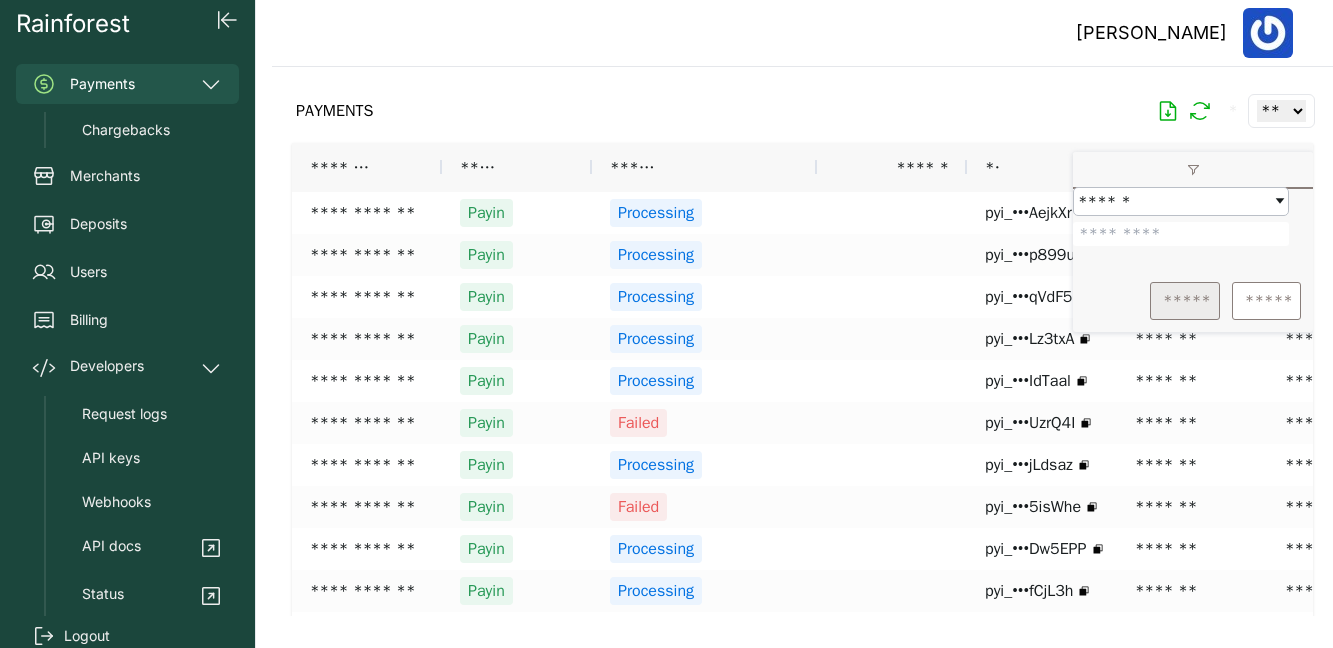 type on "*******" 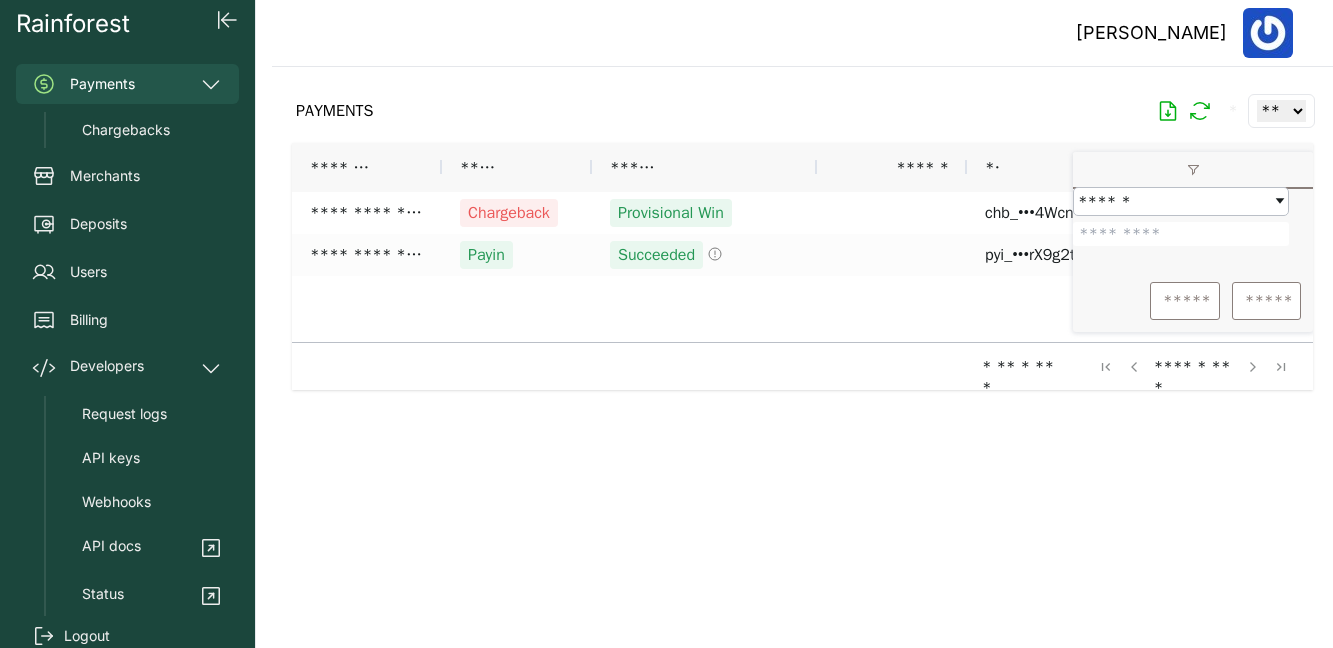 click at bounding box center [802, 341] 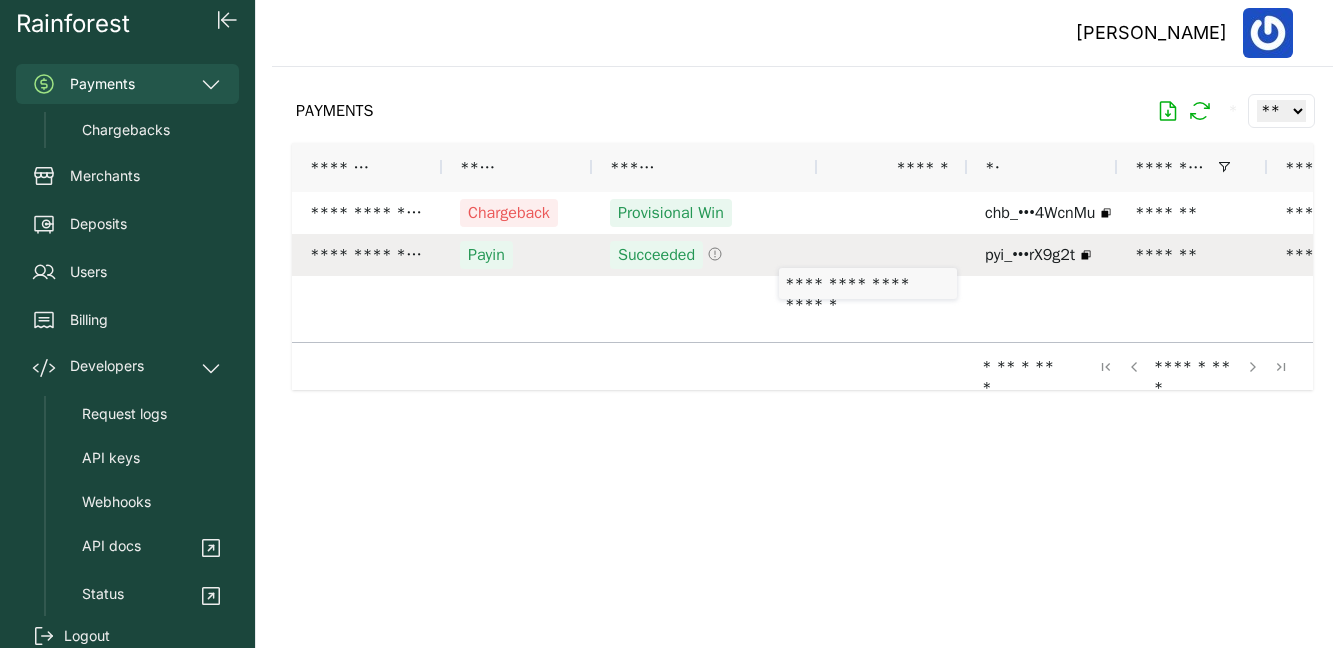 click on "Succeeded" at bounding box center (704, 255) 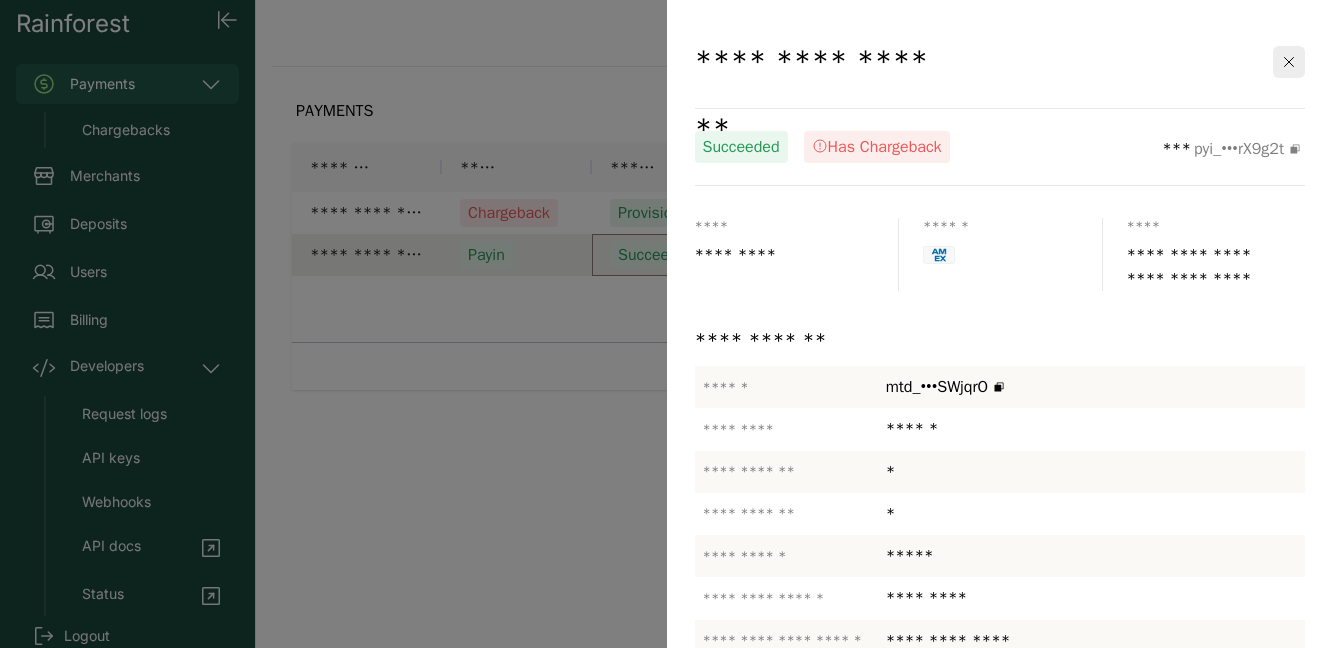scroll, scrollTop: 395, scrollLeft: 0, axis: vertical 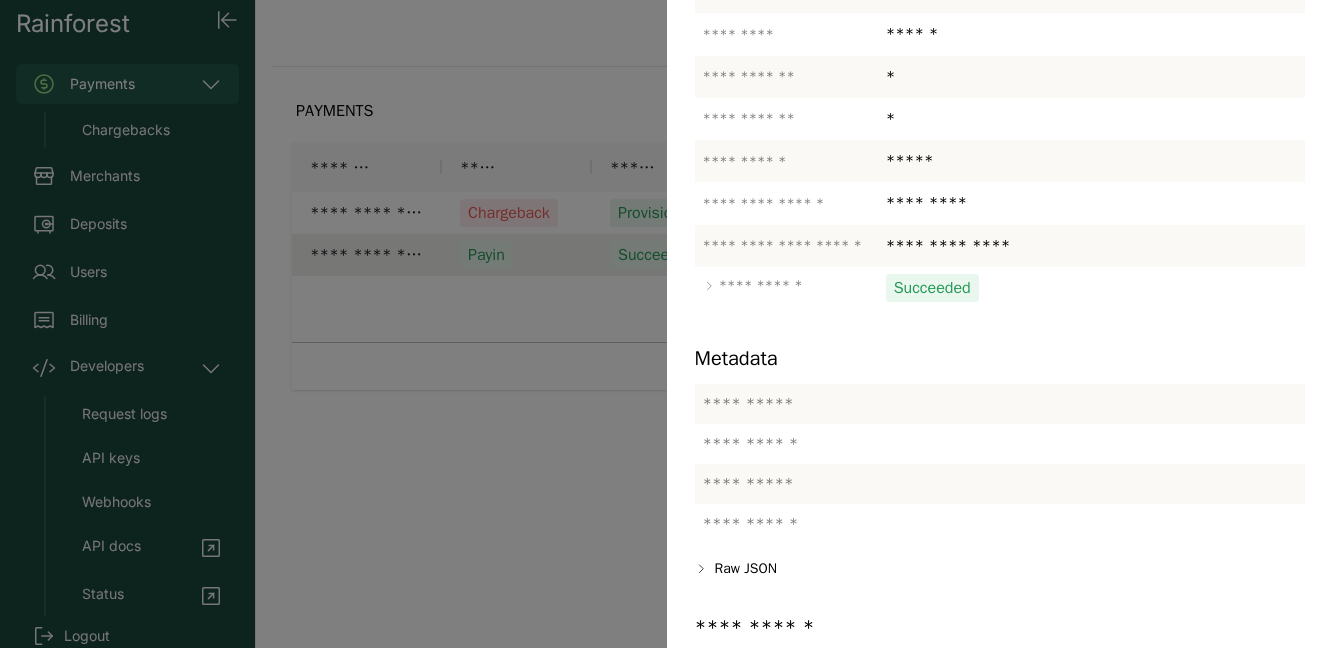 click on "**********" 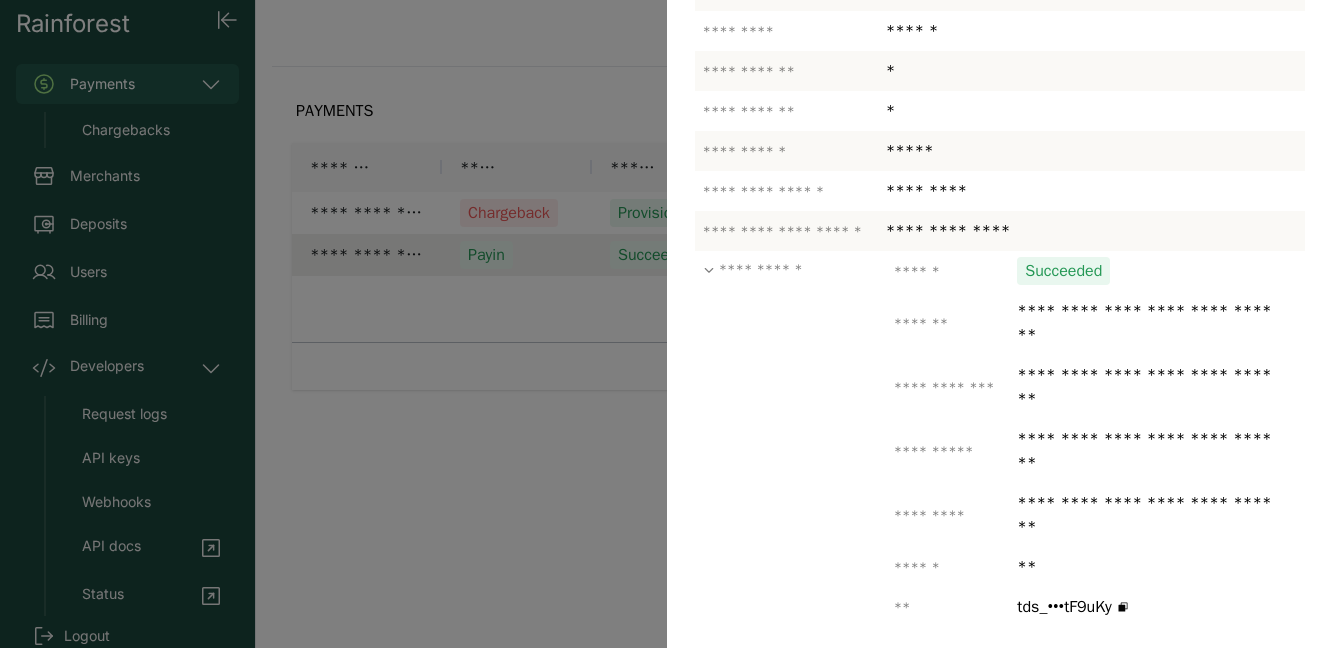 click on "**********" 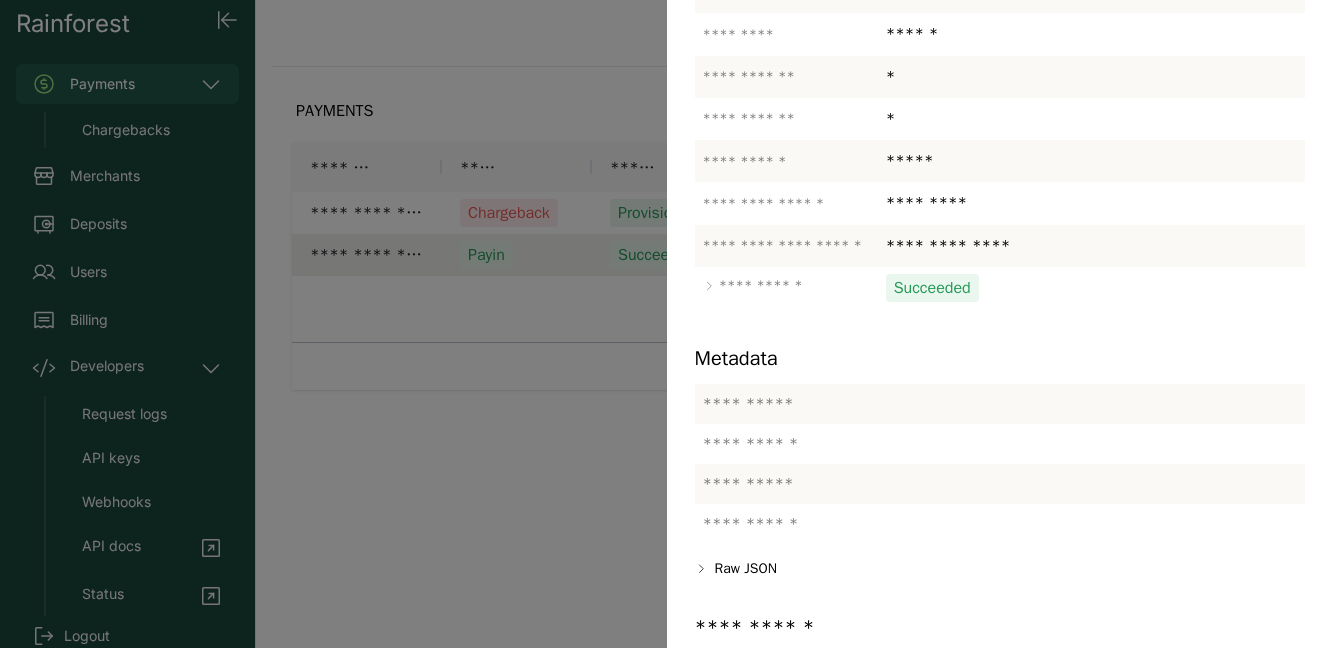 click at bounding box center (666, 324) 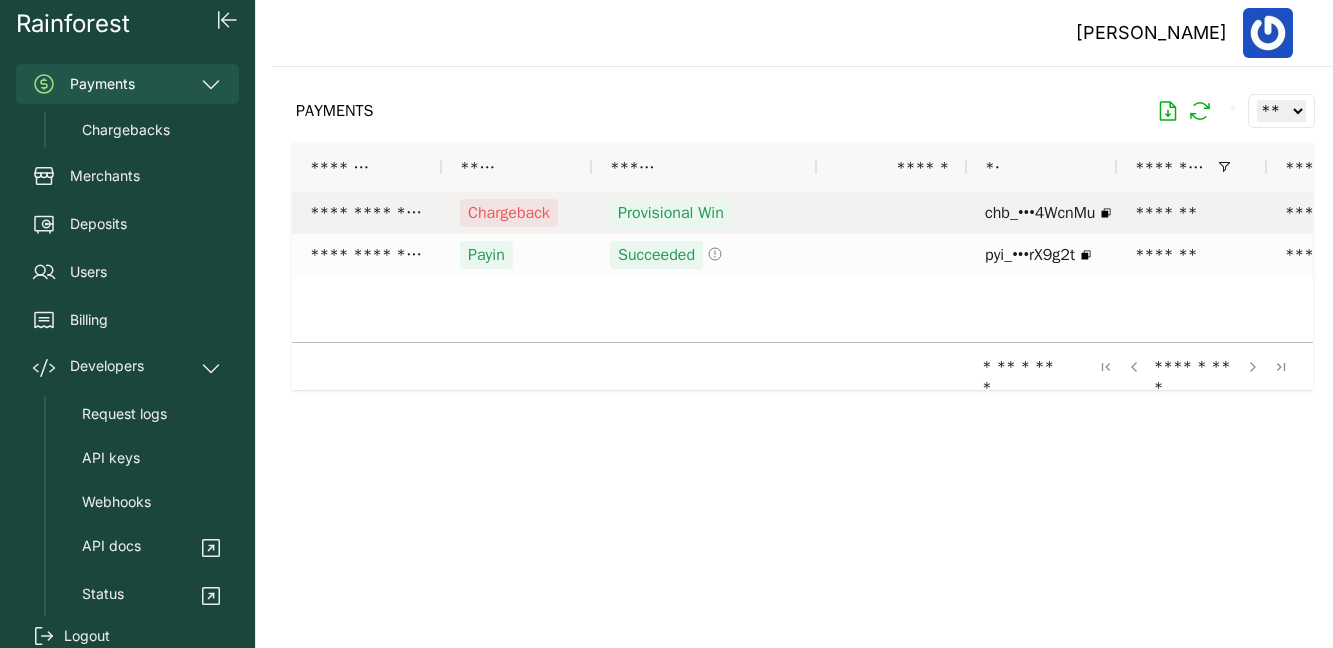 click on "Provisional Win" at bounding box center [704, 213] 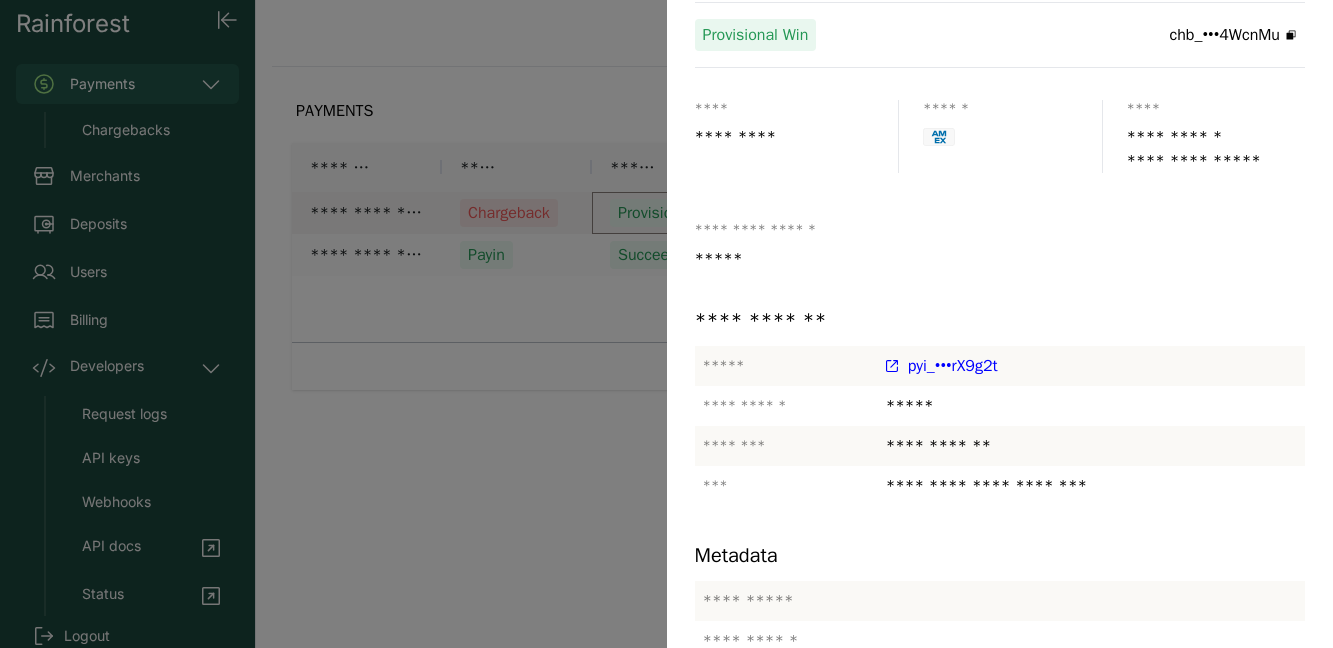 scroll, scrollTop: 260, scrollLeft: 0, axis: vertical 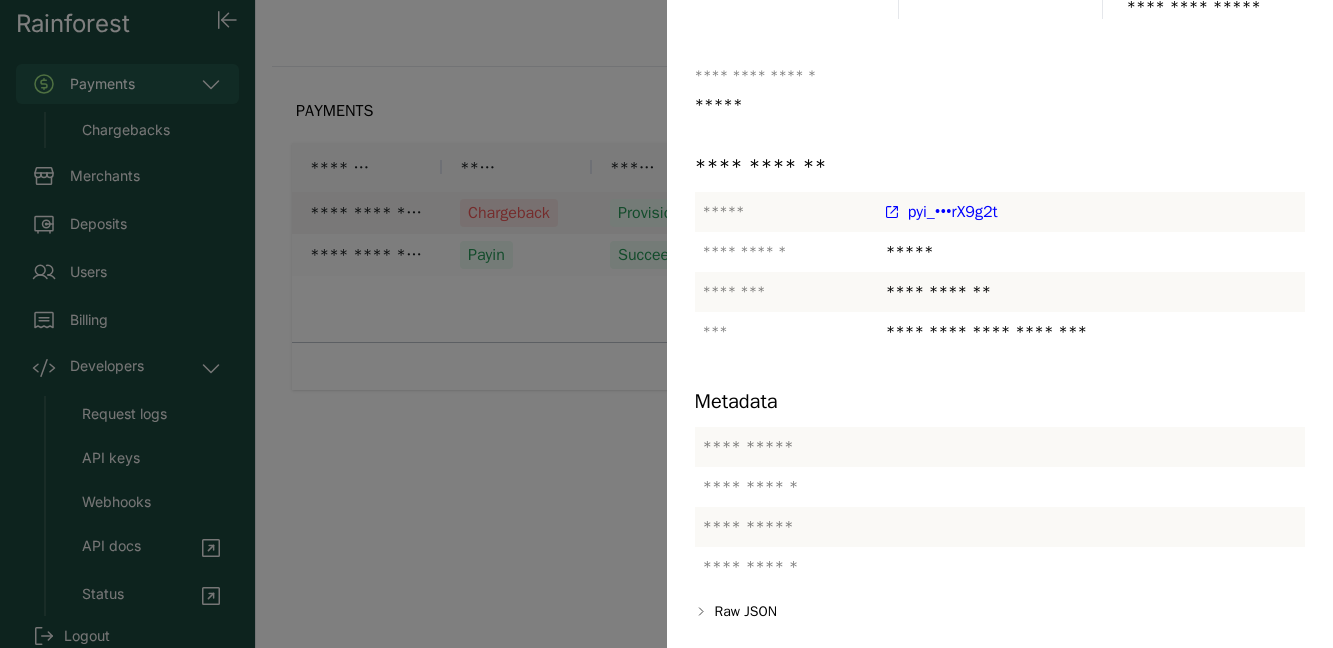 click at bounding box center (666, 324) 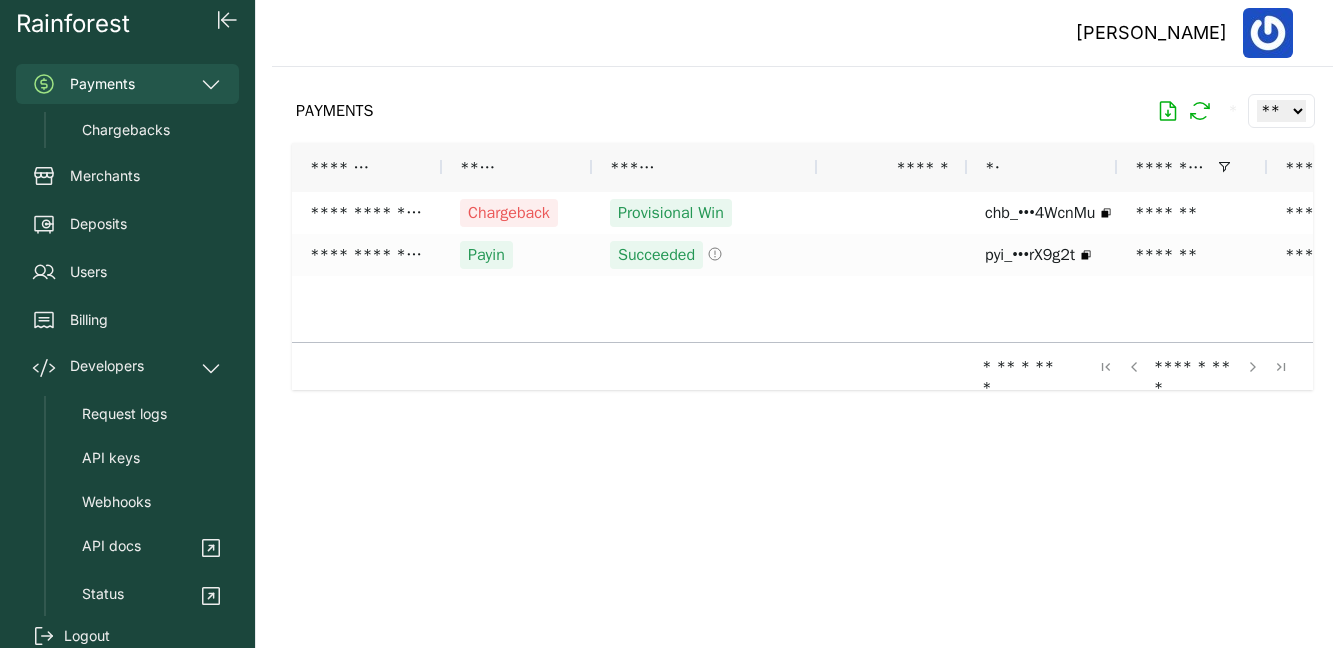 click on "Payments" at bounding box center (127, 84) 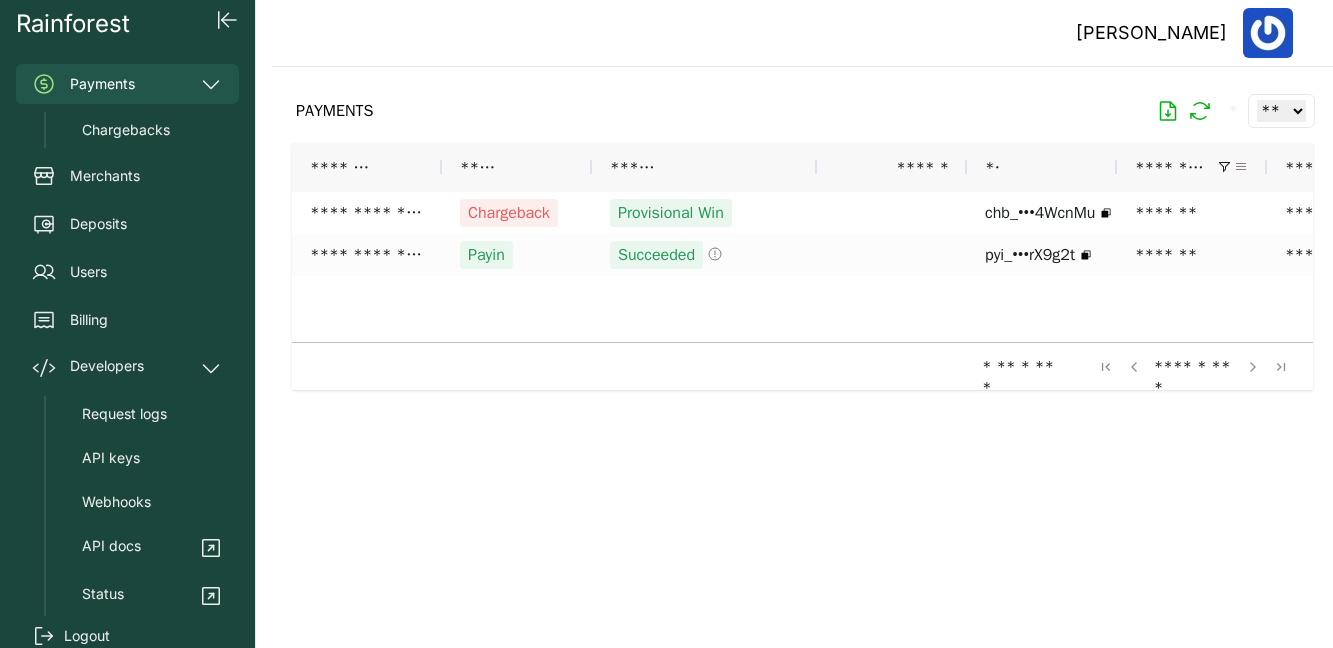 click at bounding box center (1241, 167) 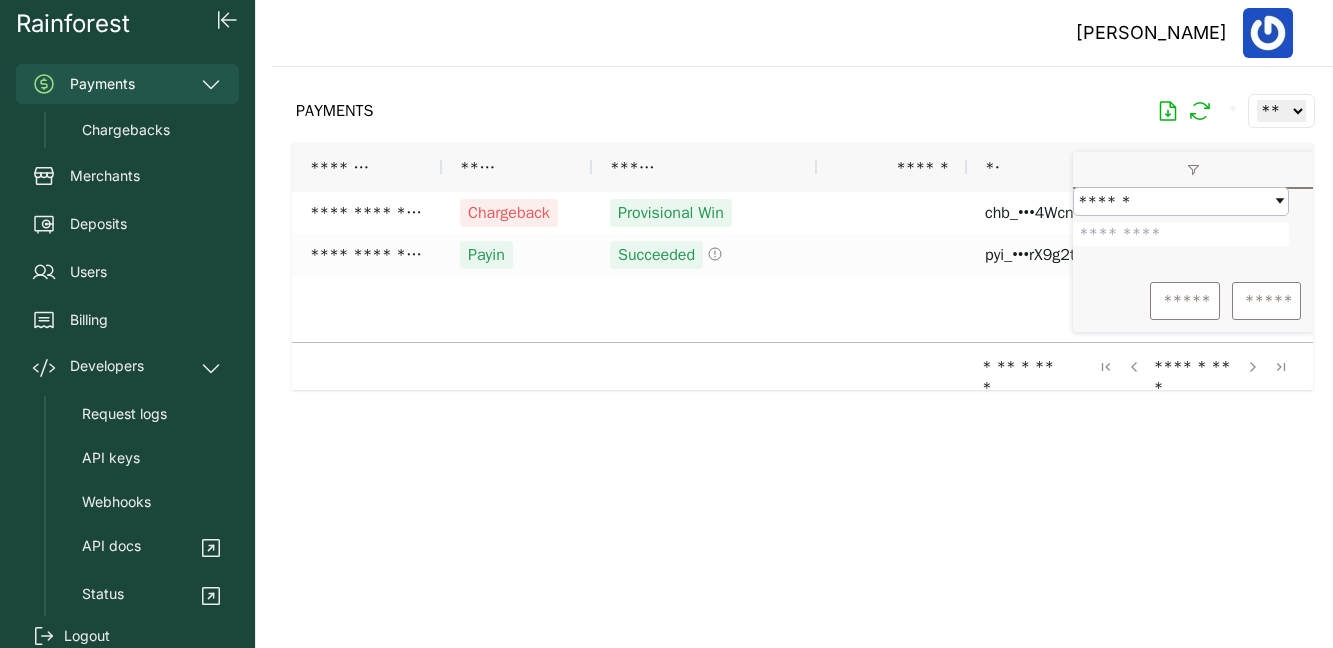 drag, startPoint x: 1208, startPoint y: 248, endPoint x: 1051, endPoint y: 256, distance: 157.20369 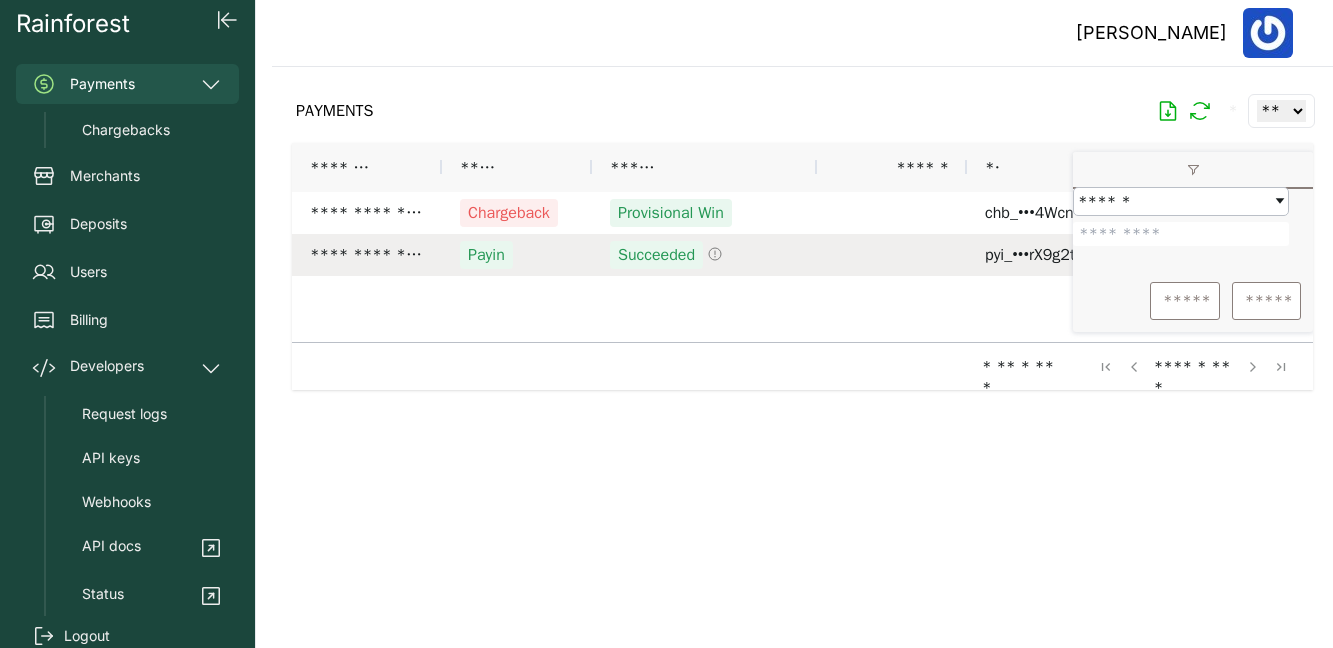type on "*******" 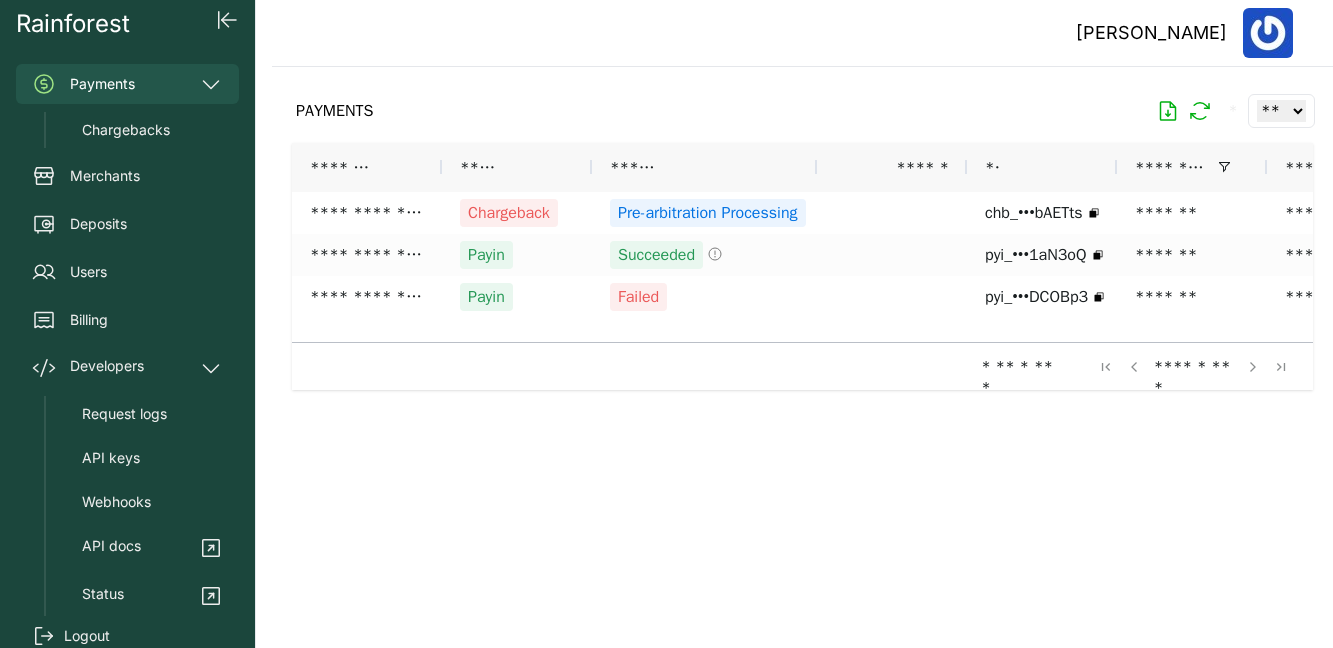 click at bounding box center (802, 341) 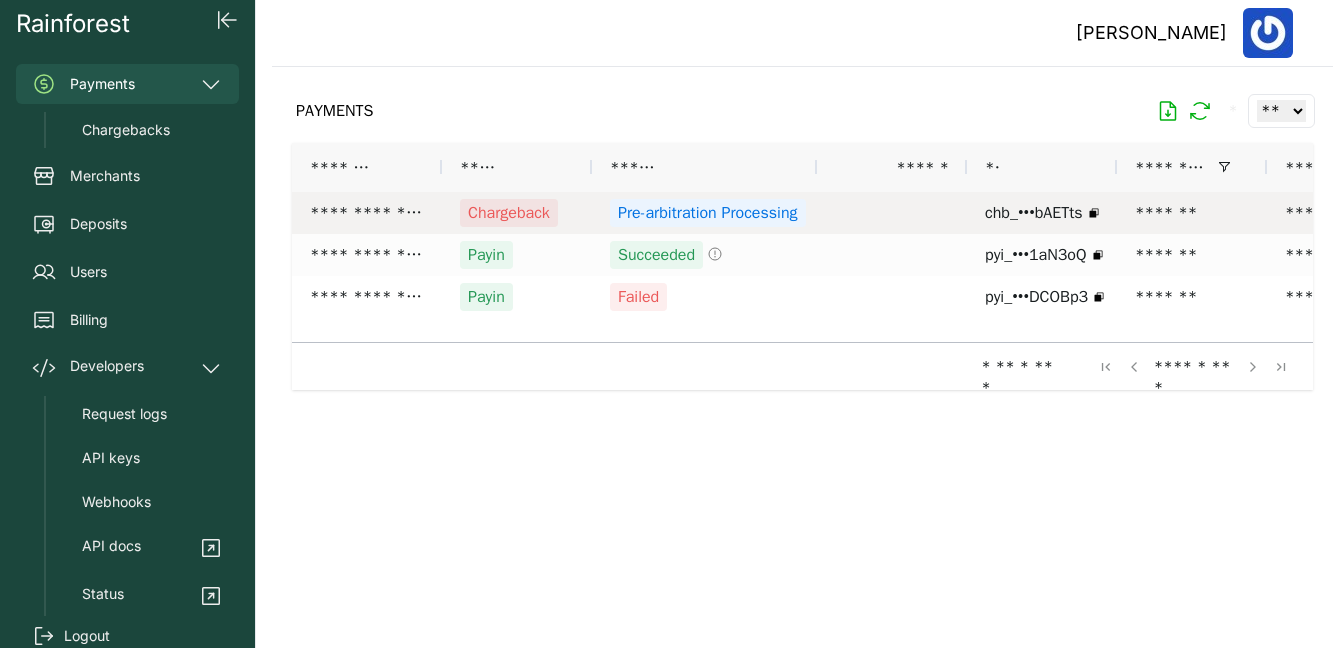 click at bounding box center (892, 213) 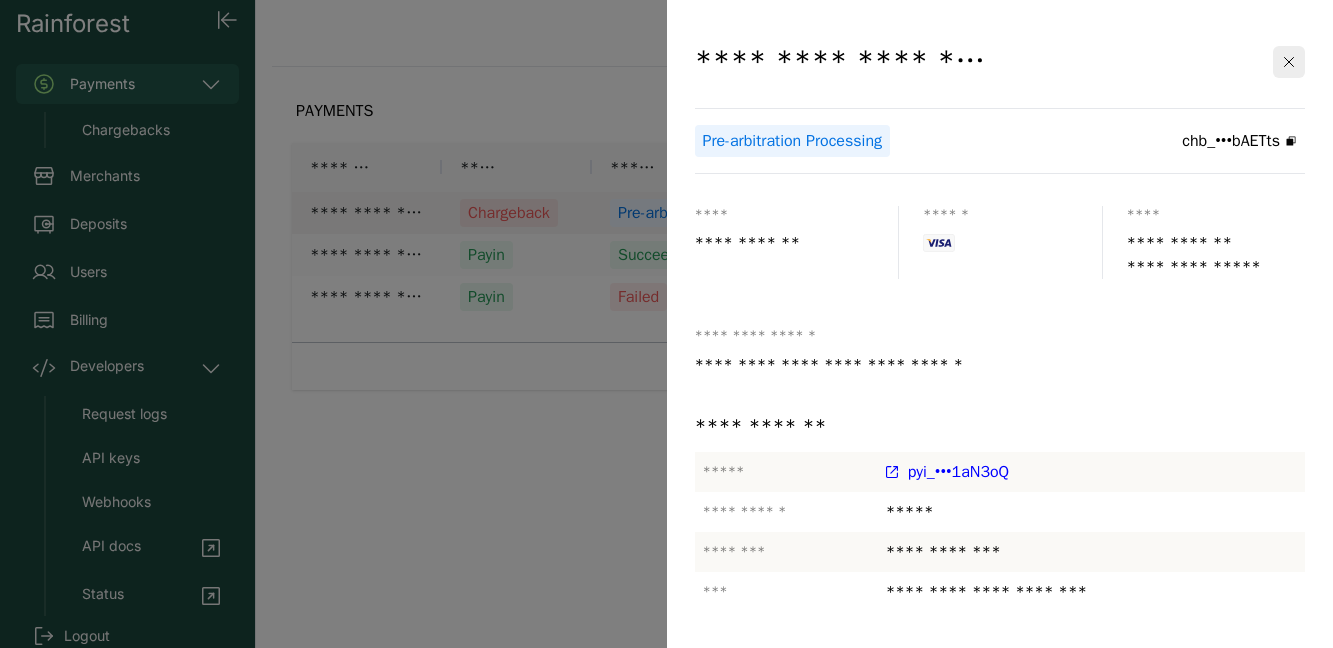 scroll, scrollTop: 260, scrollLeft: 0, axis: vertical 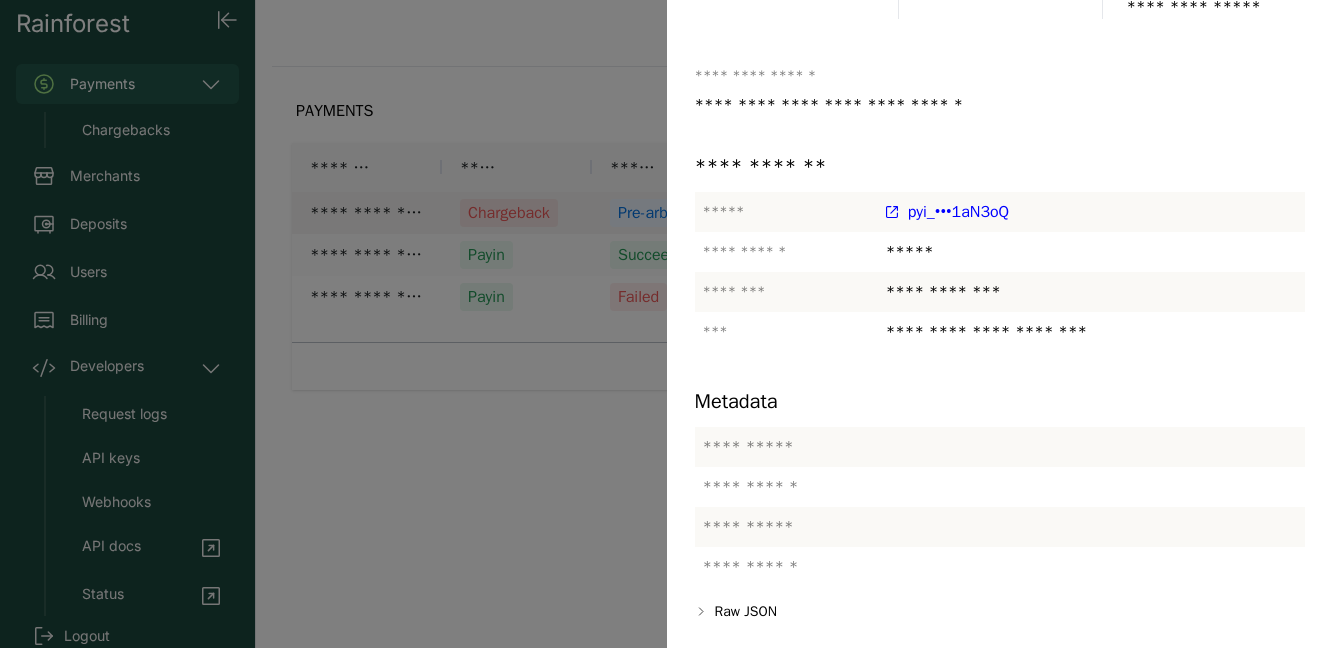 click at bounding box center [666, 324] 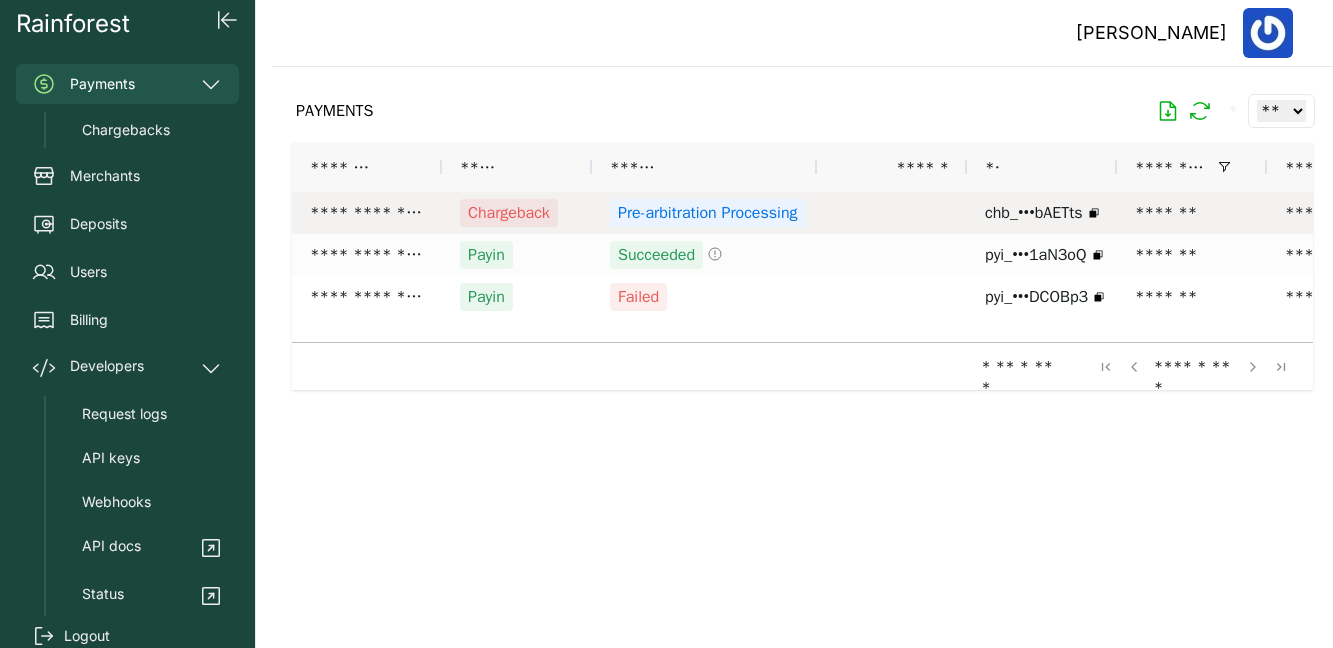 click on "Pre-arbitration Processing" at bounding box center (704, 213) 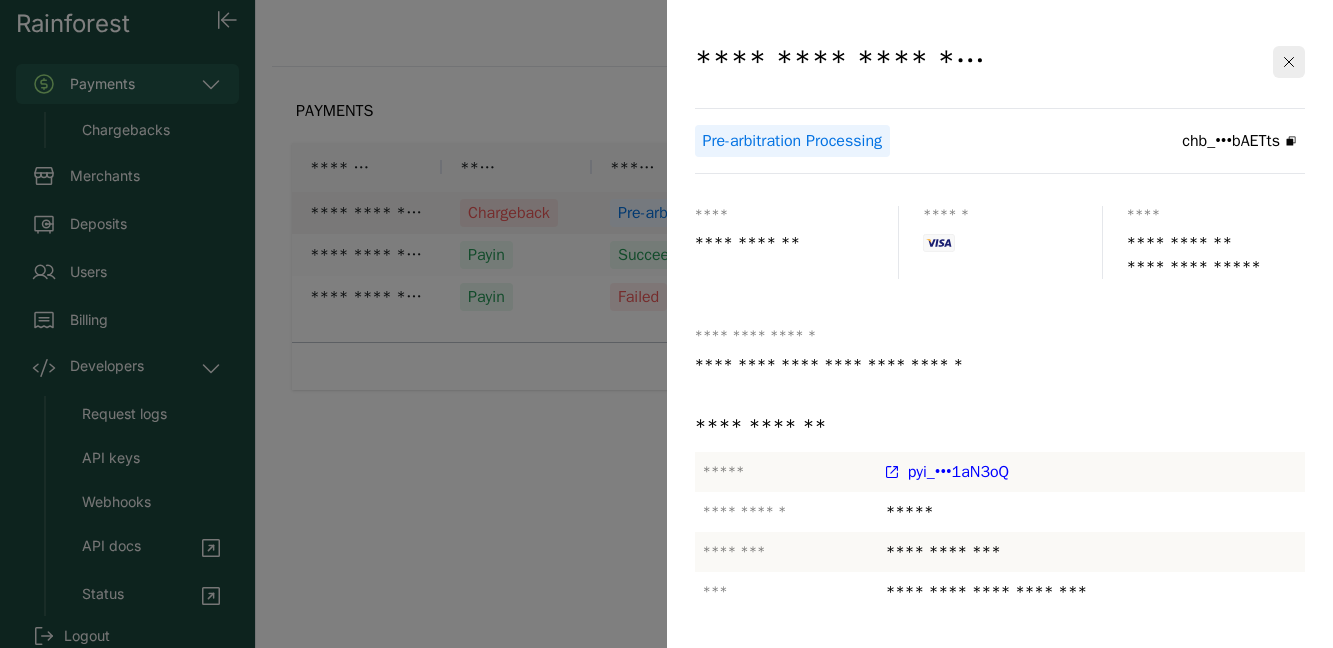click at bounding box center [666, 324] 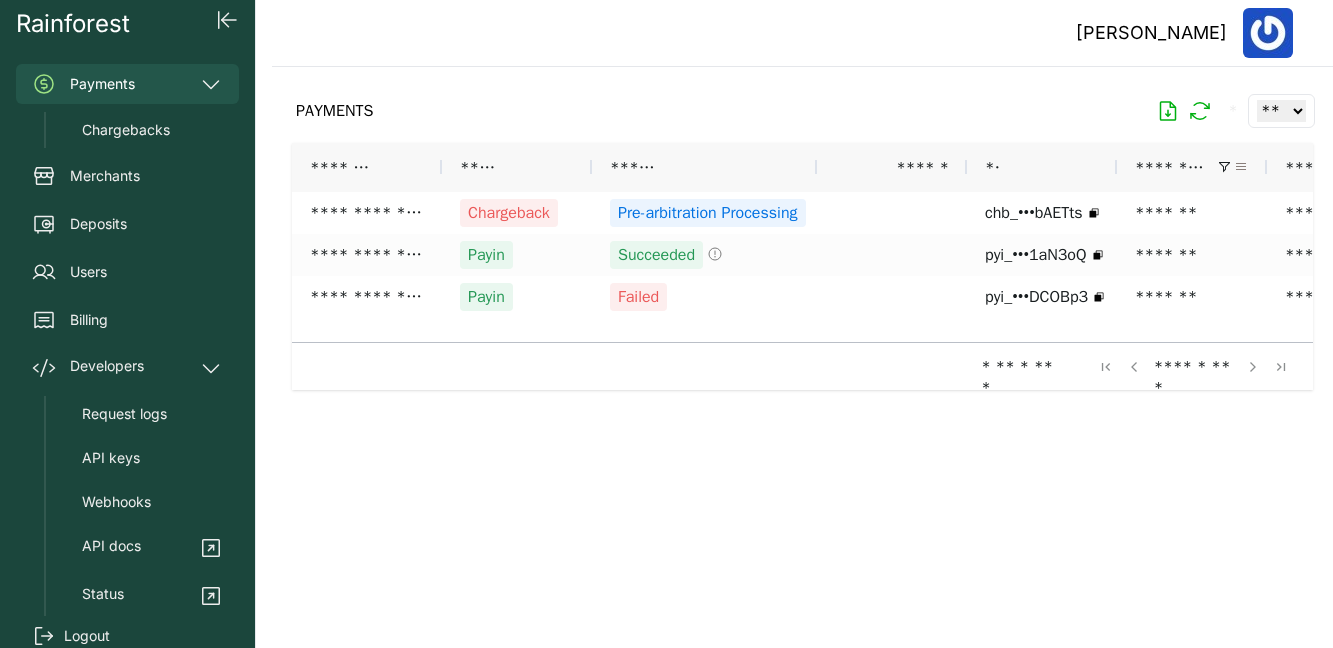 click at bounding box center [1241, 167] 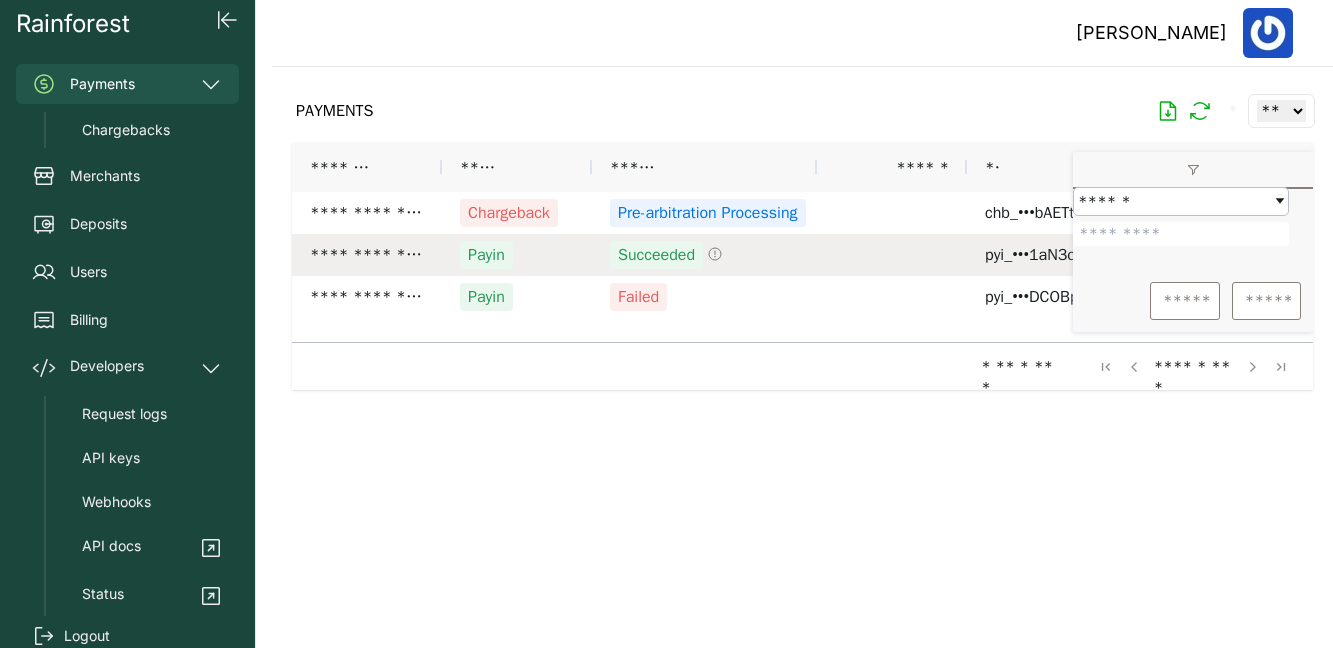 drag, startPoint x: 1162, startPoint y: 238, endPoint x: 1066, endPoint y: 238, distance: 96 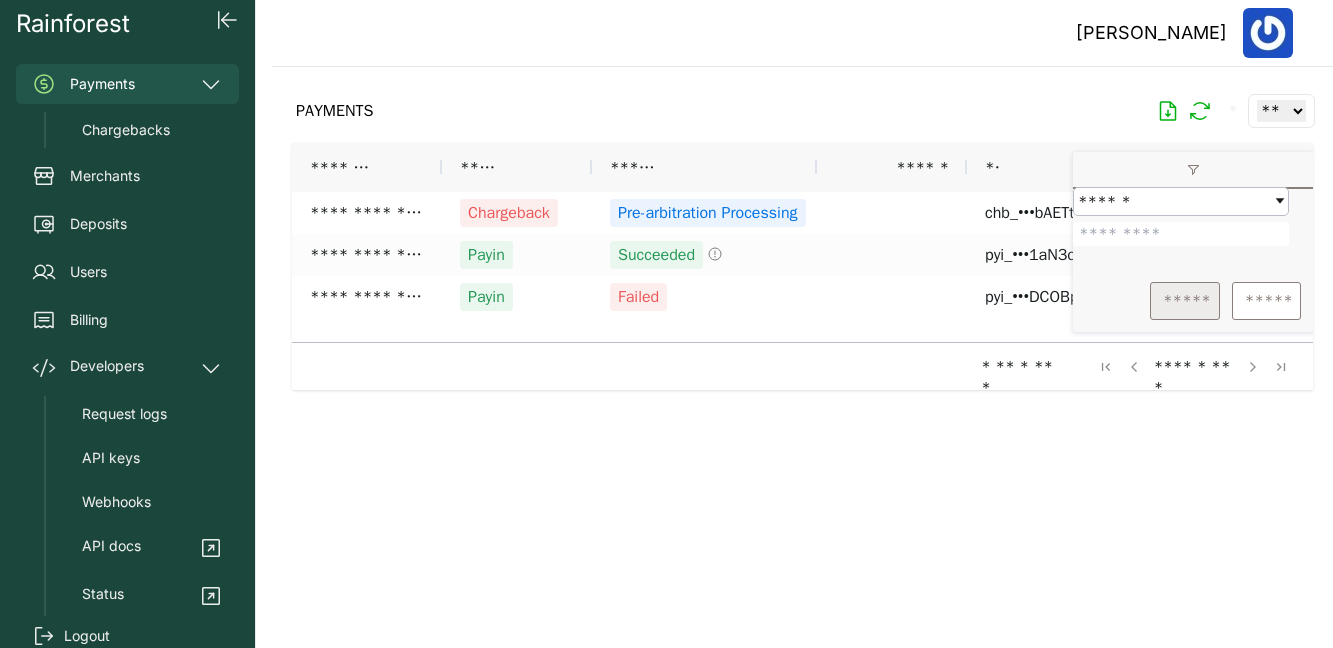 type on "*******" 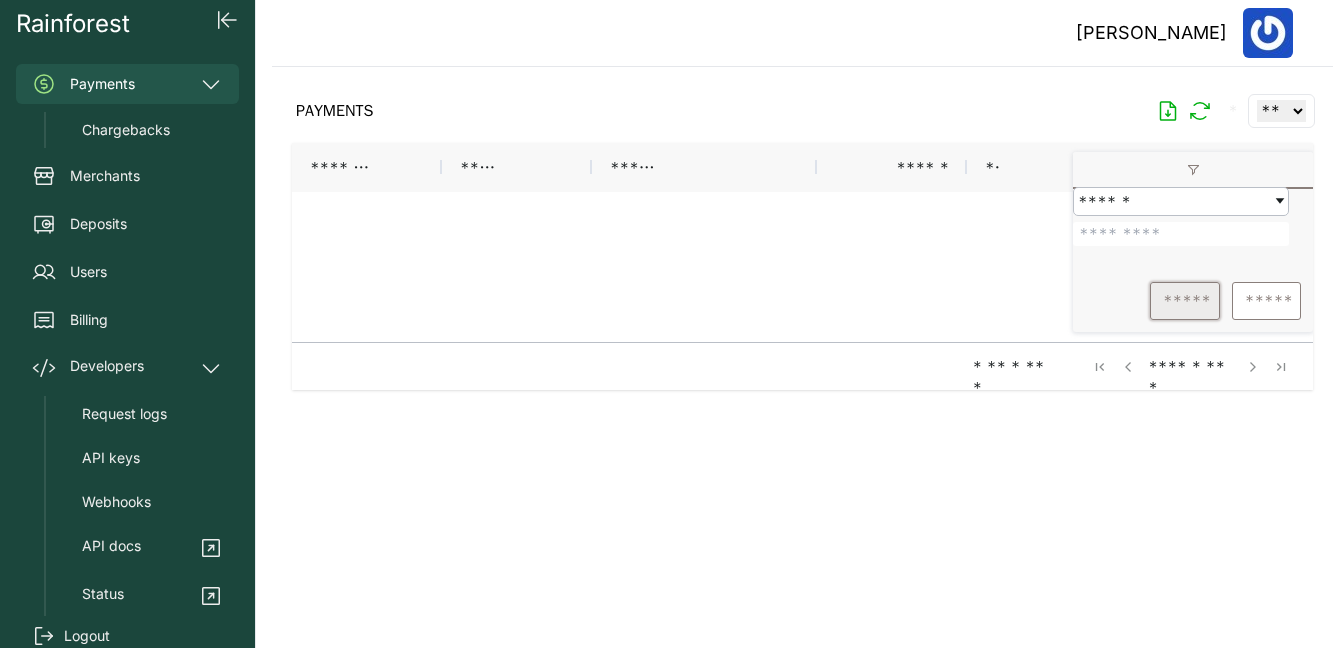 click on "*****" at bounding box center (1185, 301) 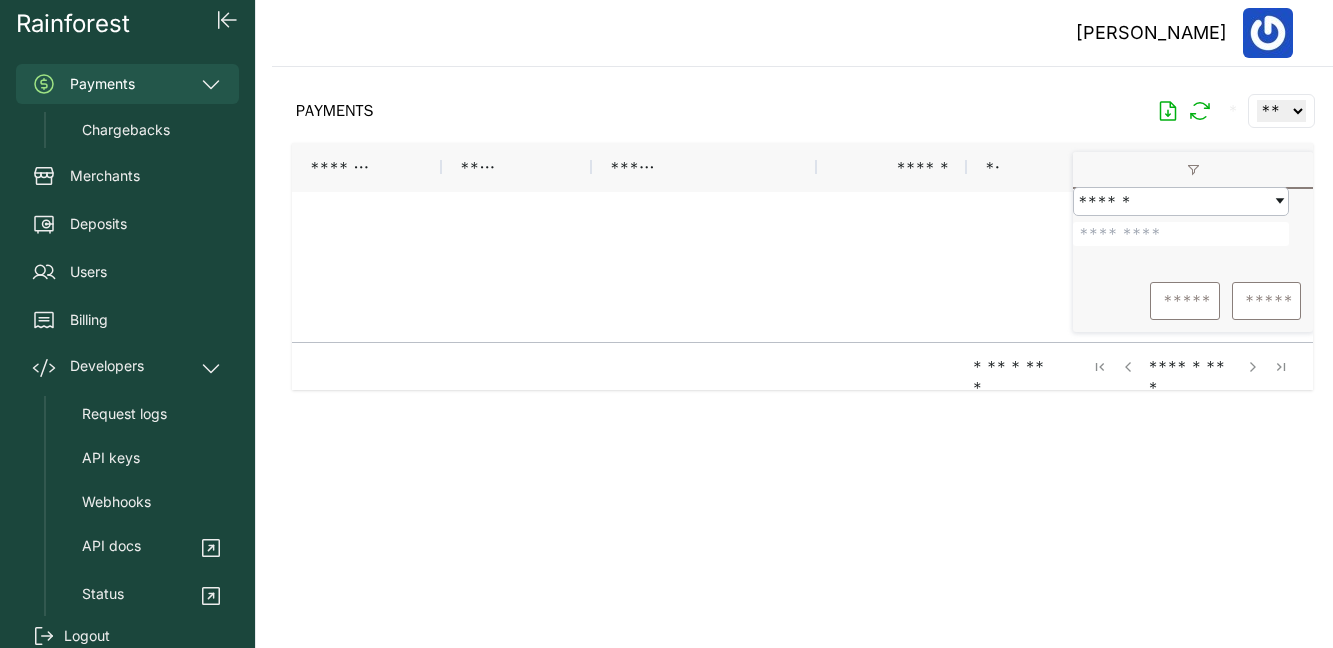 click on "Payments" at bounding box center [127, 84] 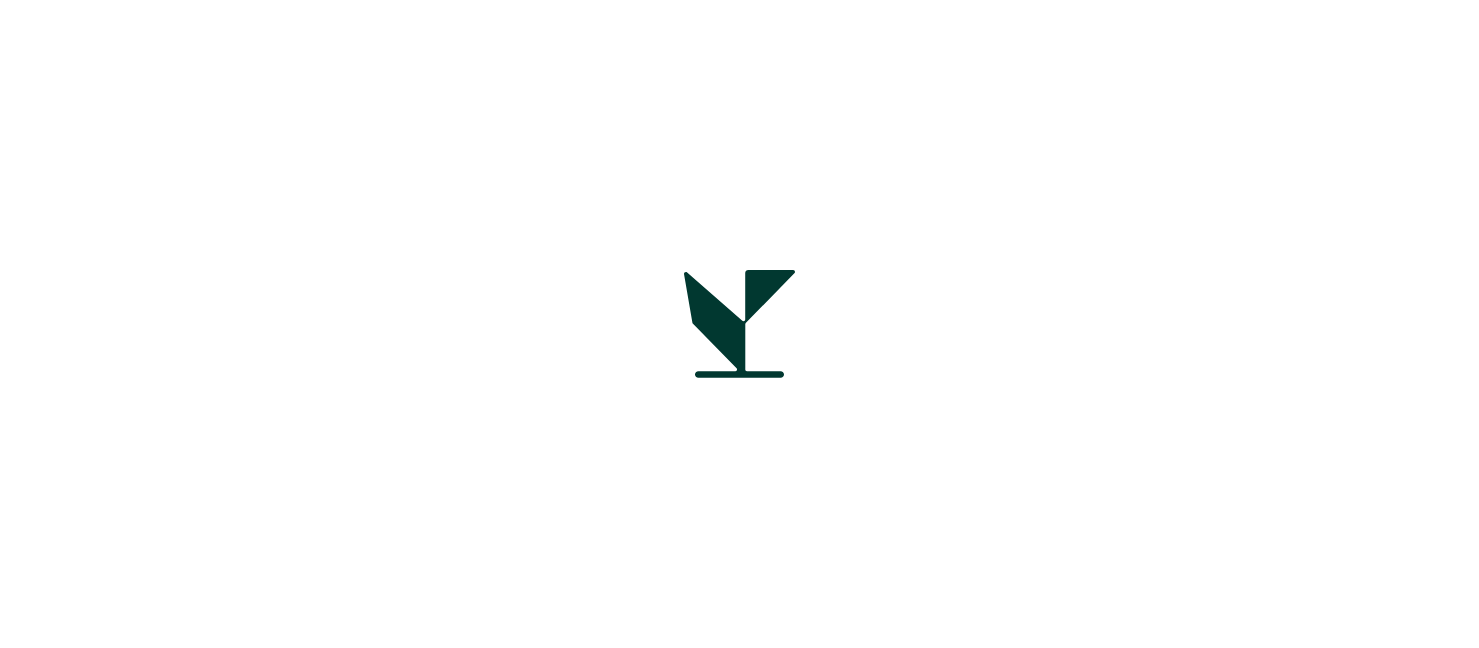 scroll, scrollTop: 0, scrollLeft: 0, axis: both 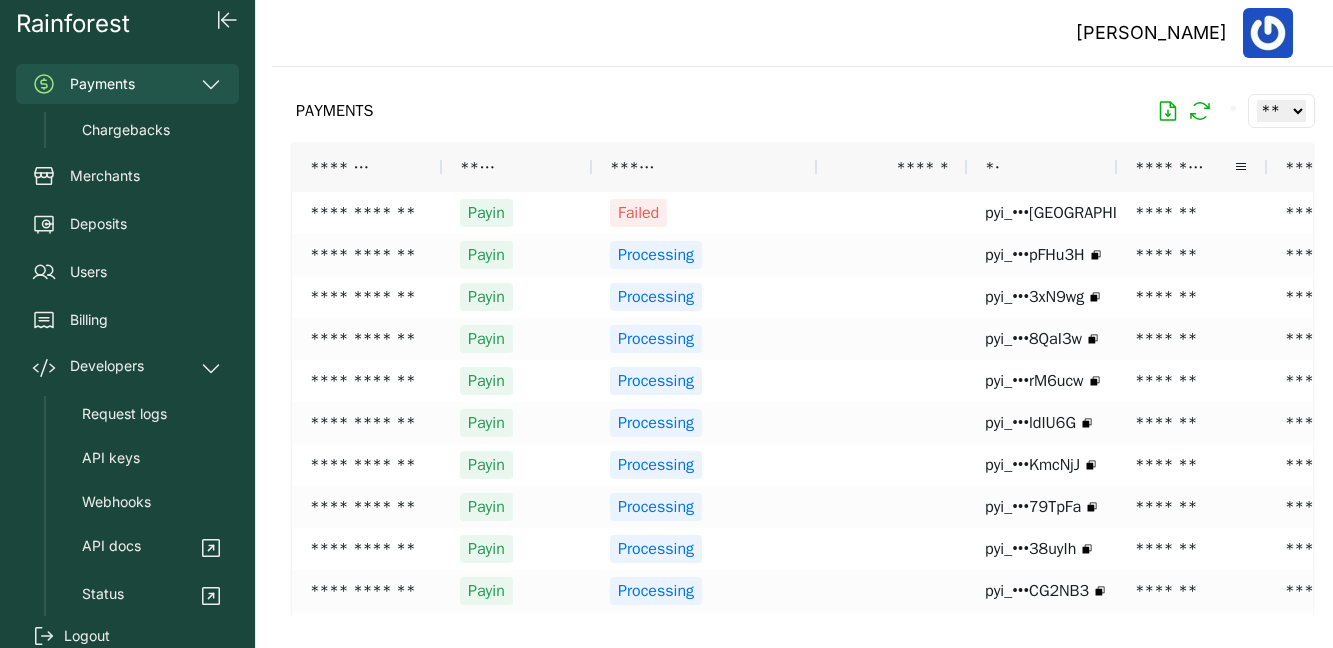 click on "**********" at bounding box center (1192, 167) 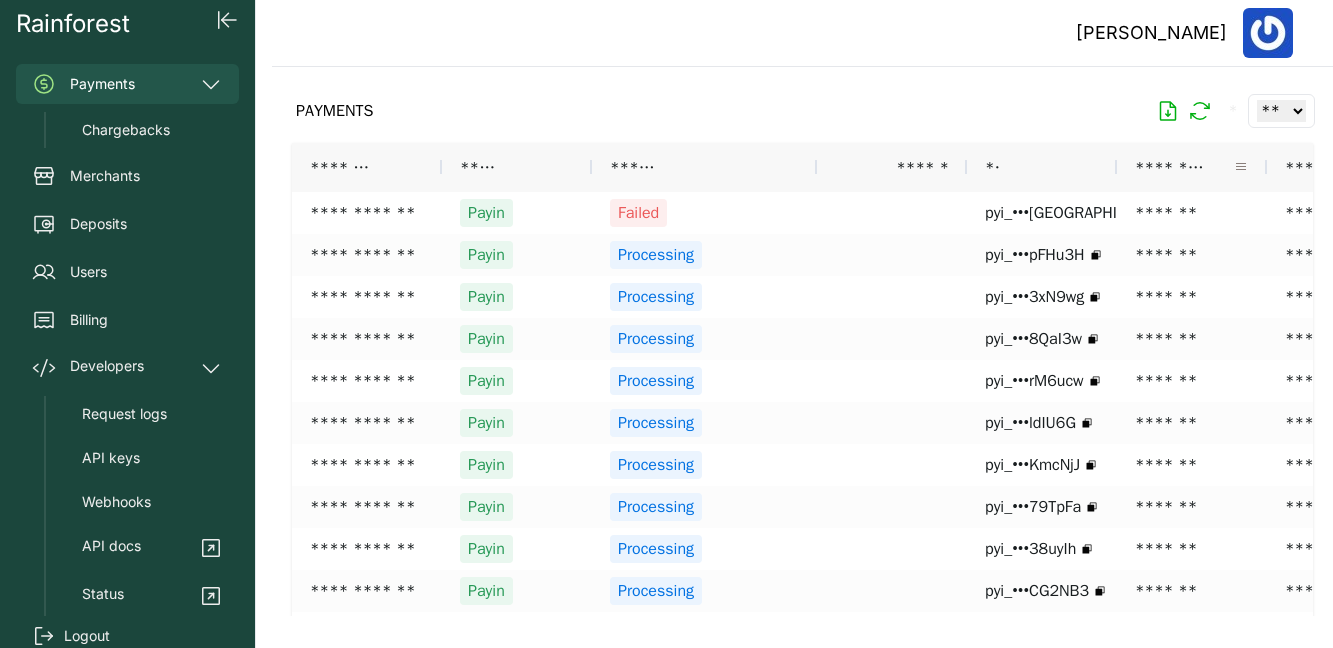 click at bounding box center [1241, 167] 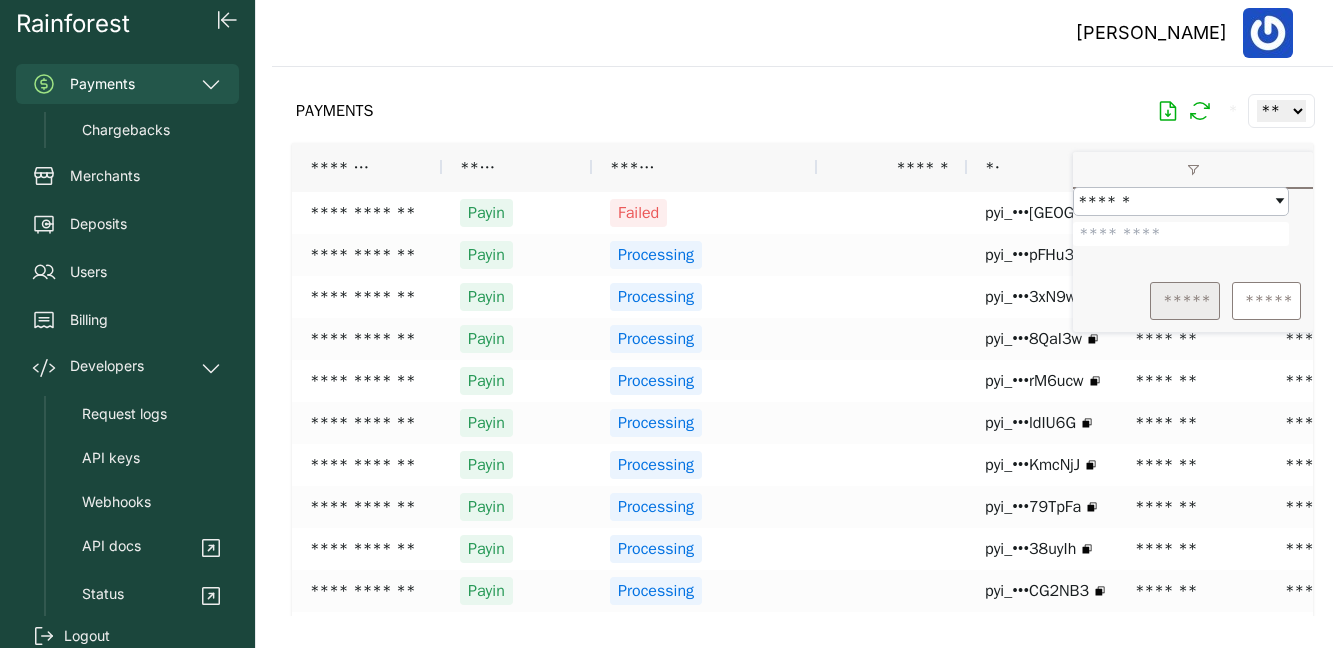 click on "*****" at bounding box center (1185, 301) 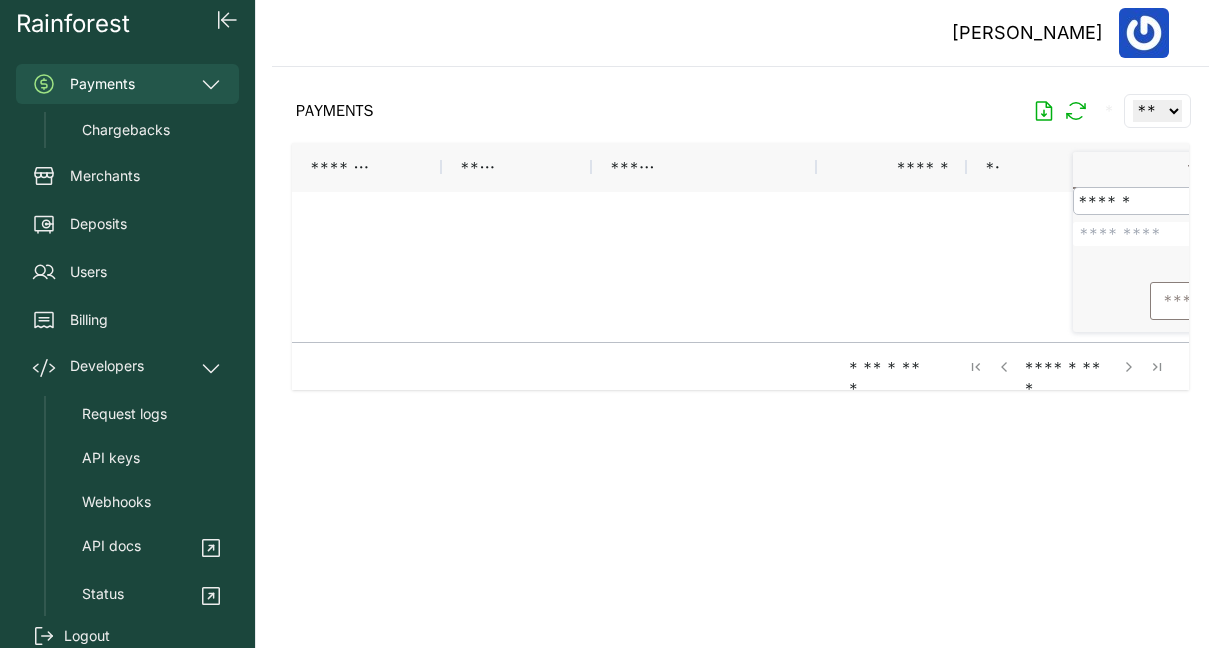 click on "******
*******
***
**
******" at bounding box center (1193, 229) 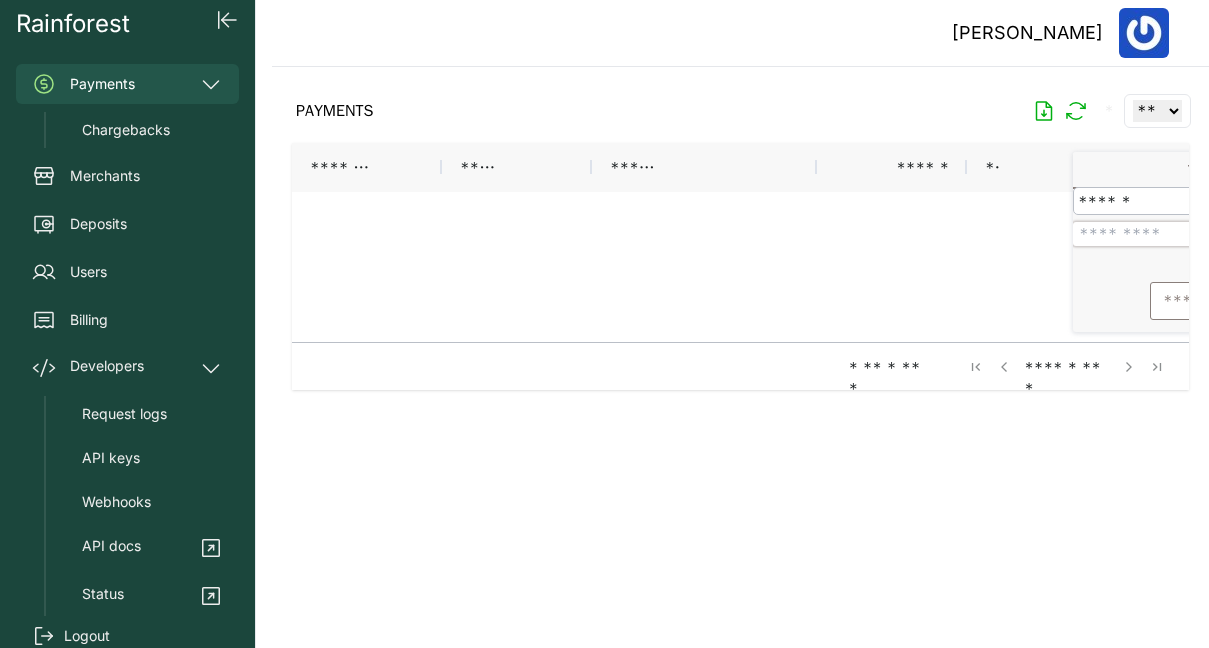 drag, startPoint x: 1165, startPoint y: 249, endPoint x: 1067, endPoint y: 249, distance: 98 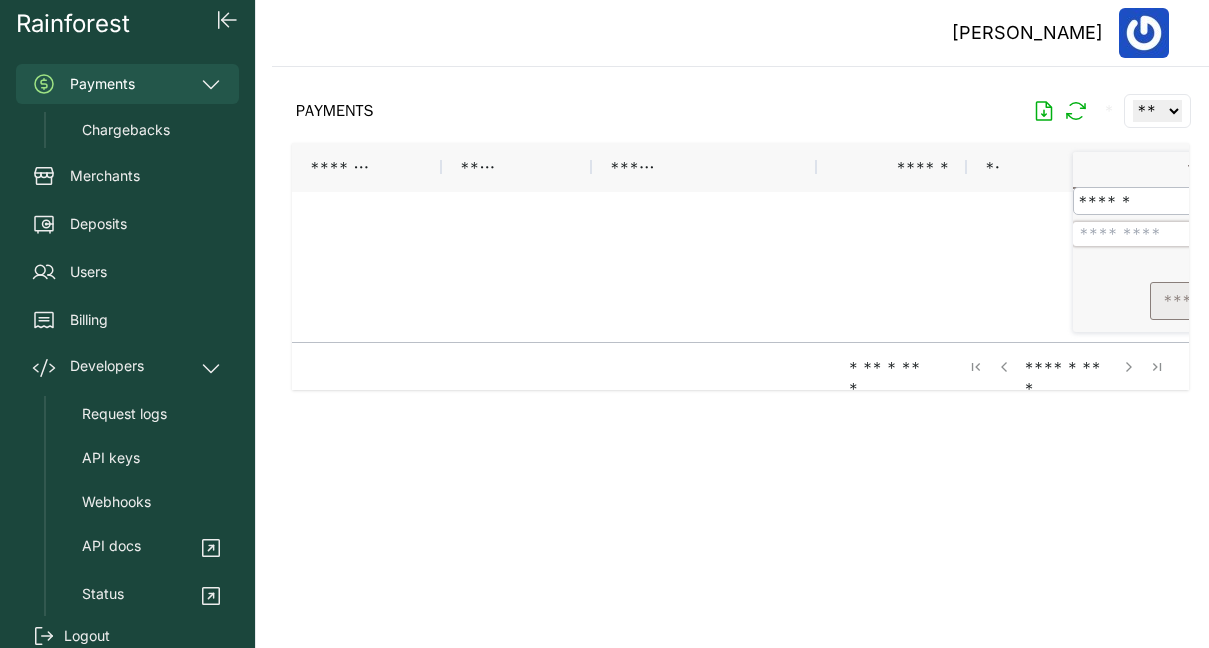 type on "*******" 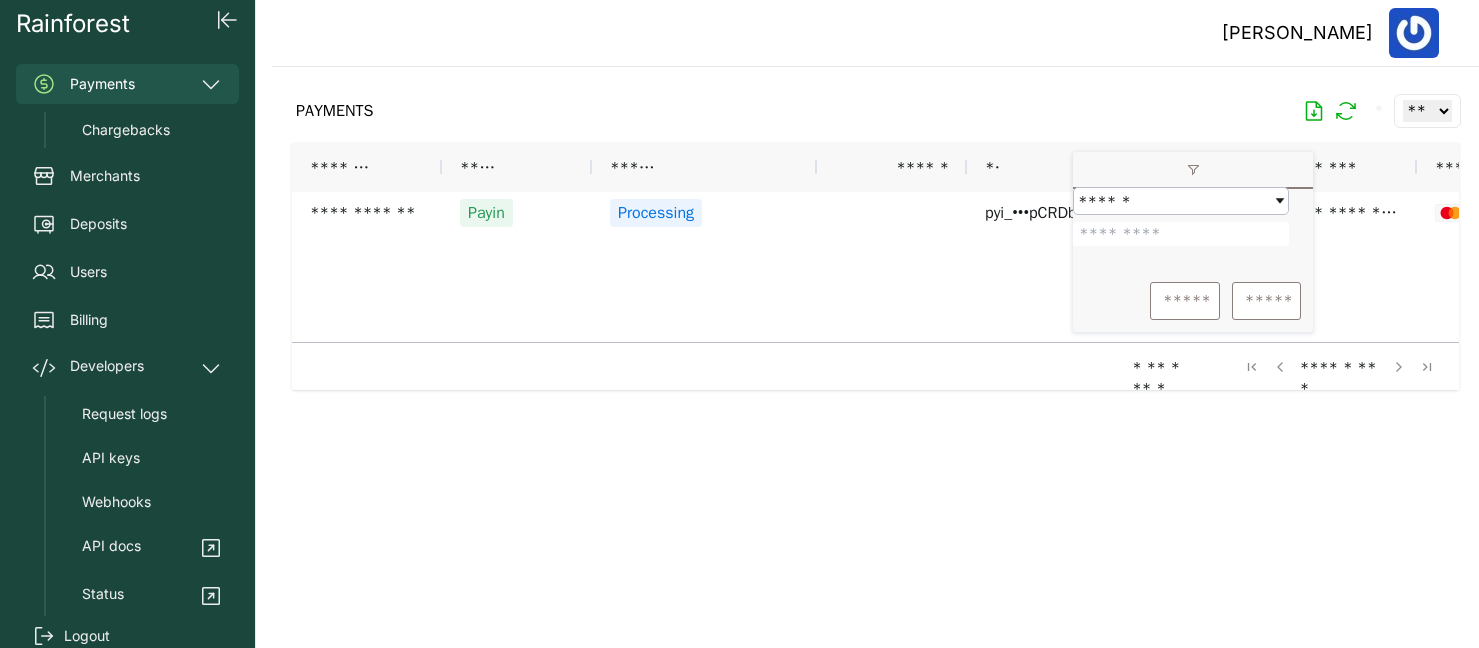 click at bounding box center [875, 341] 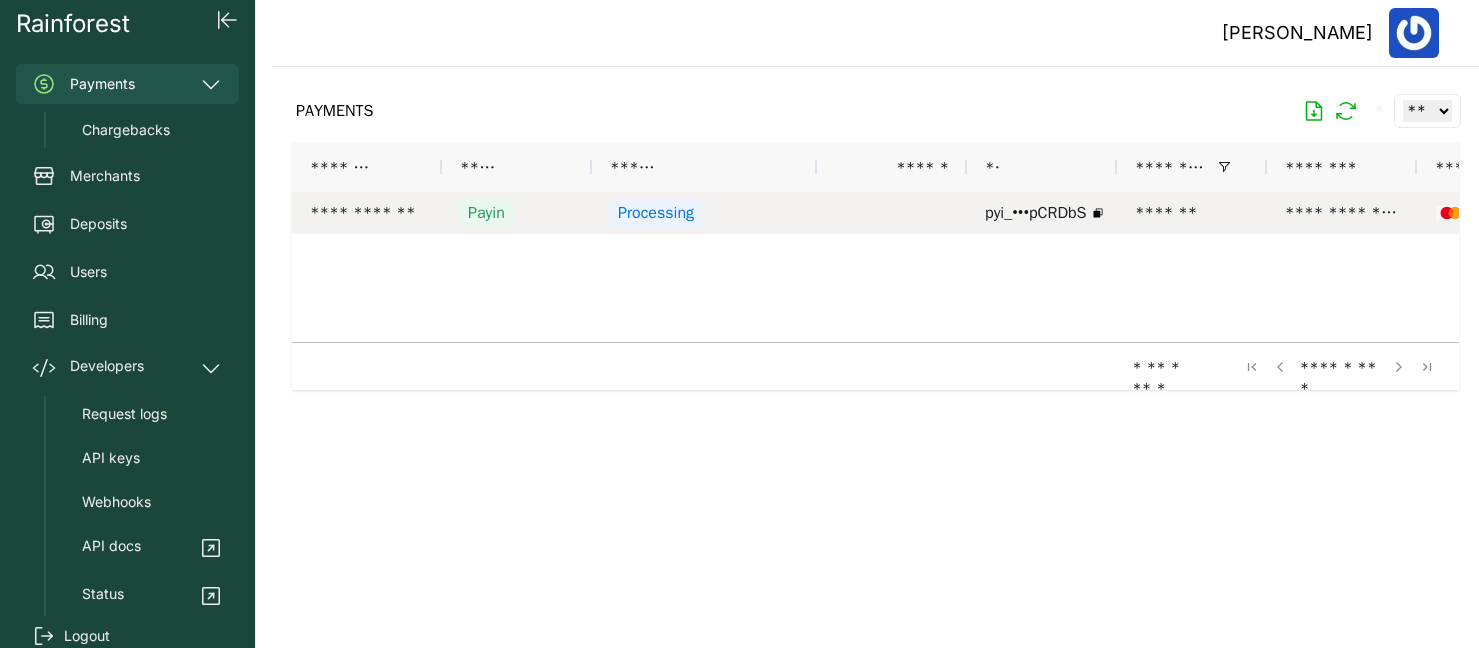 click on "Processing" at bounding box center (704, 213) 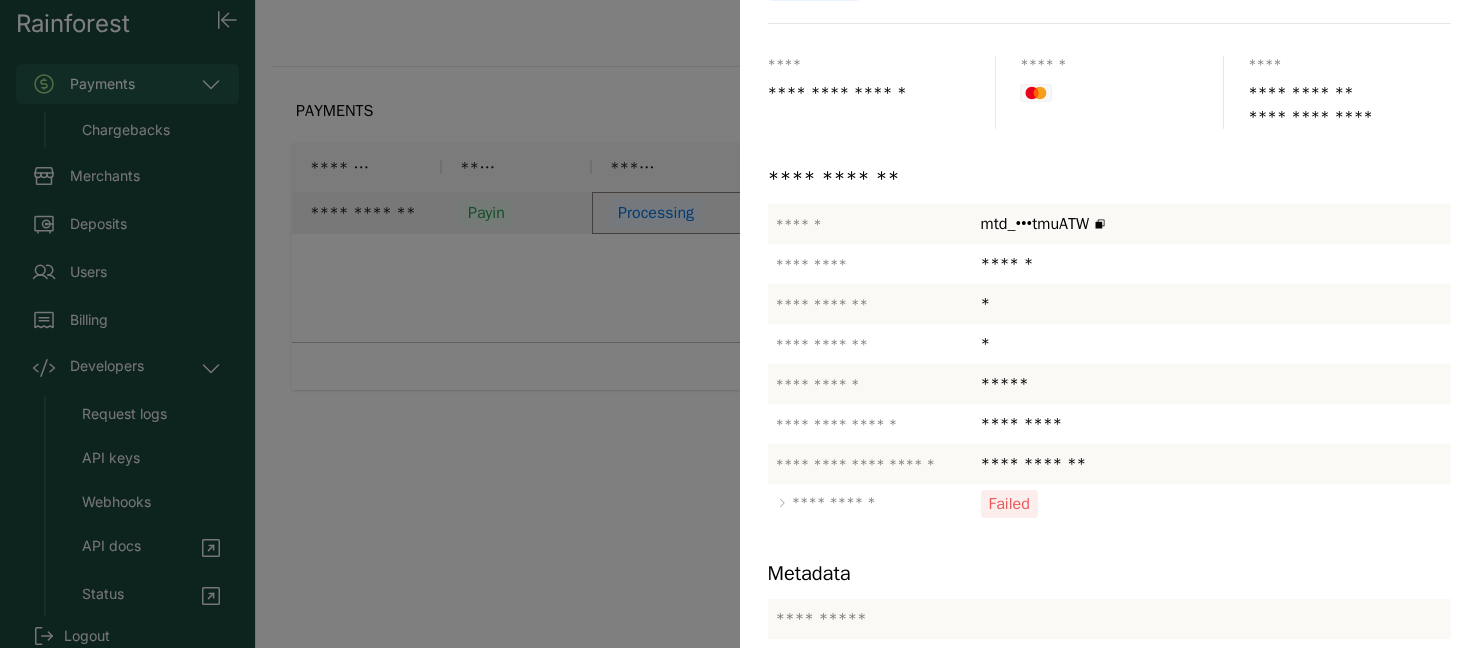 scroll, scrollTop: 164, scrollLeft: 0, axis: vertical 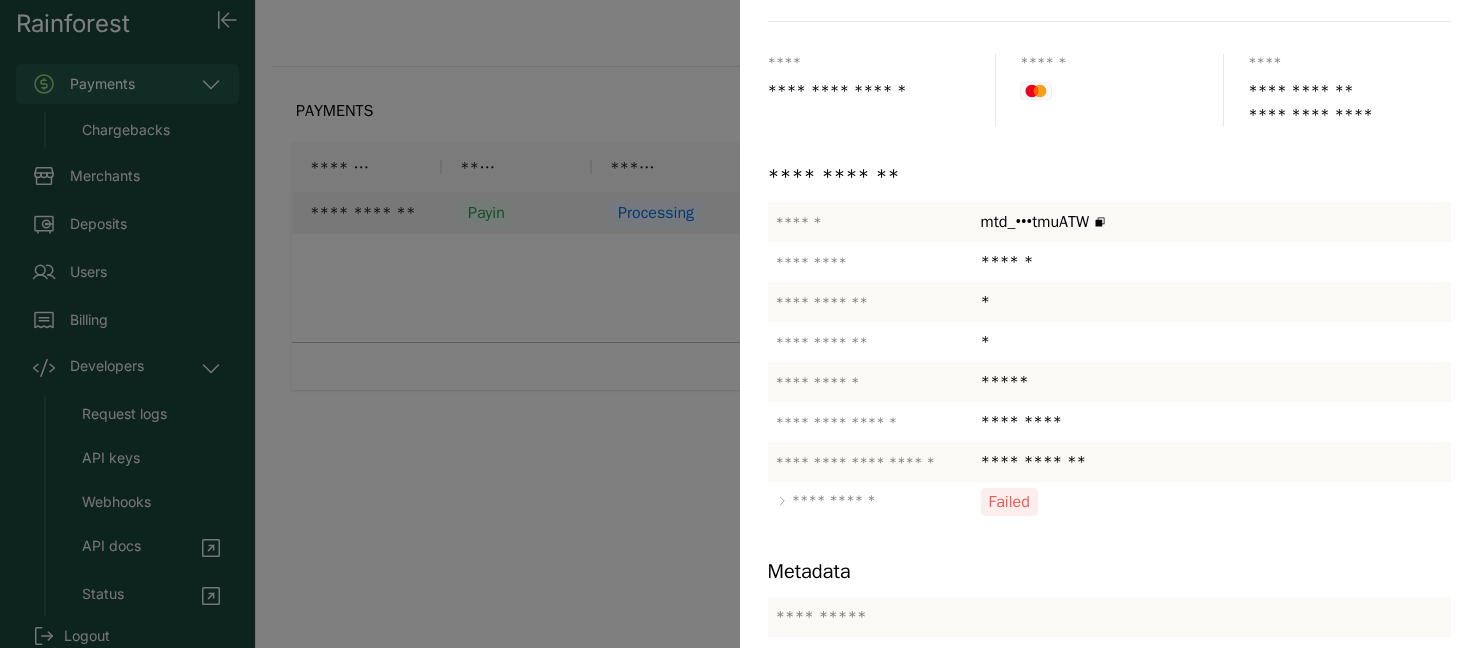click on "**********" 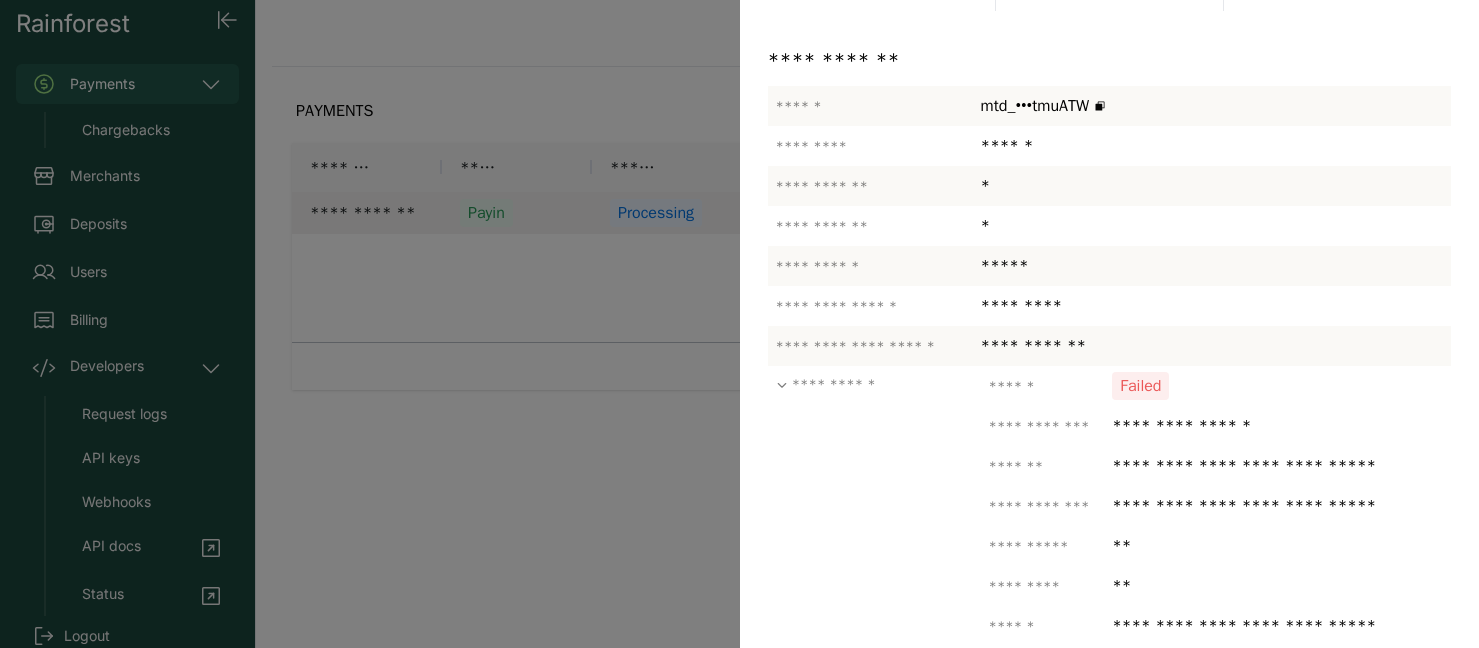 scroll, scrollTop: 572, scrollLeft: 0, axis: vertical 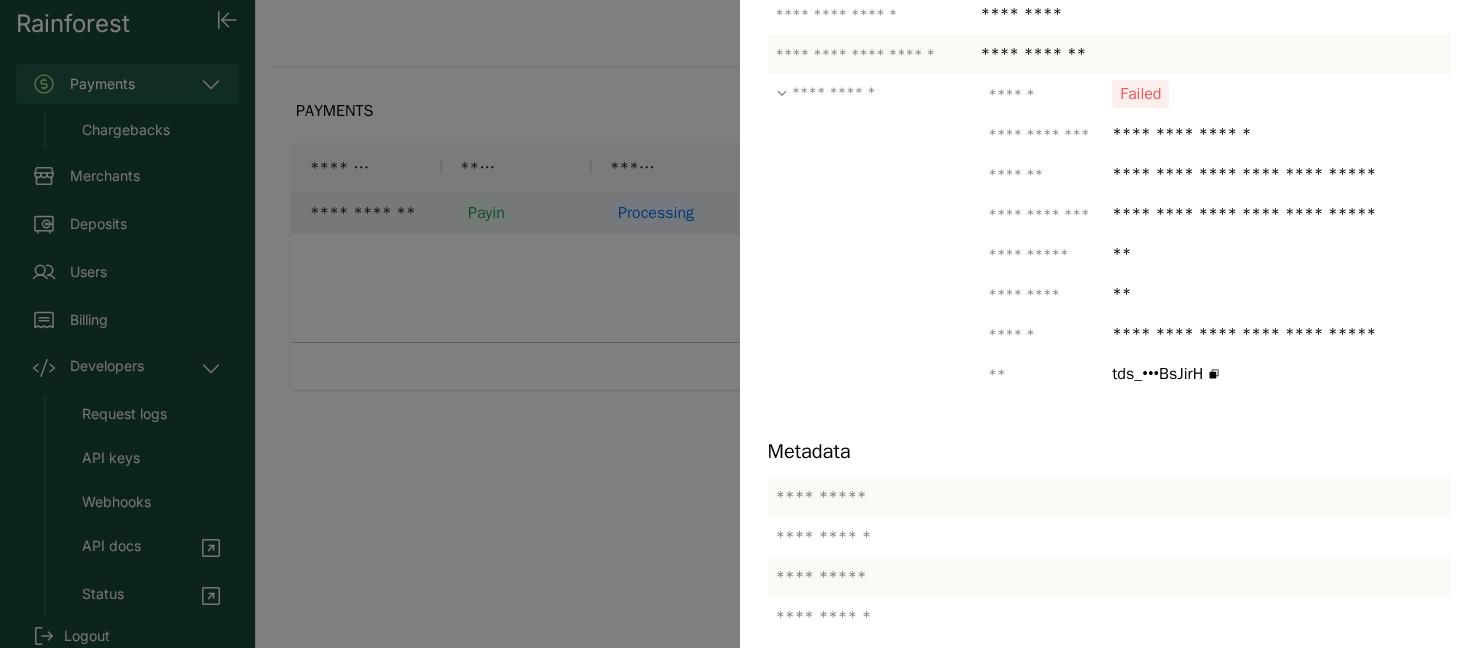 click on "**********" 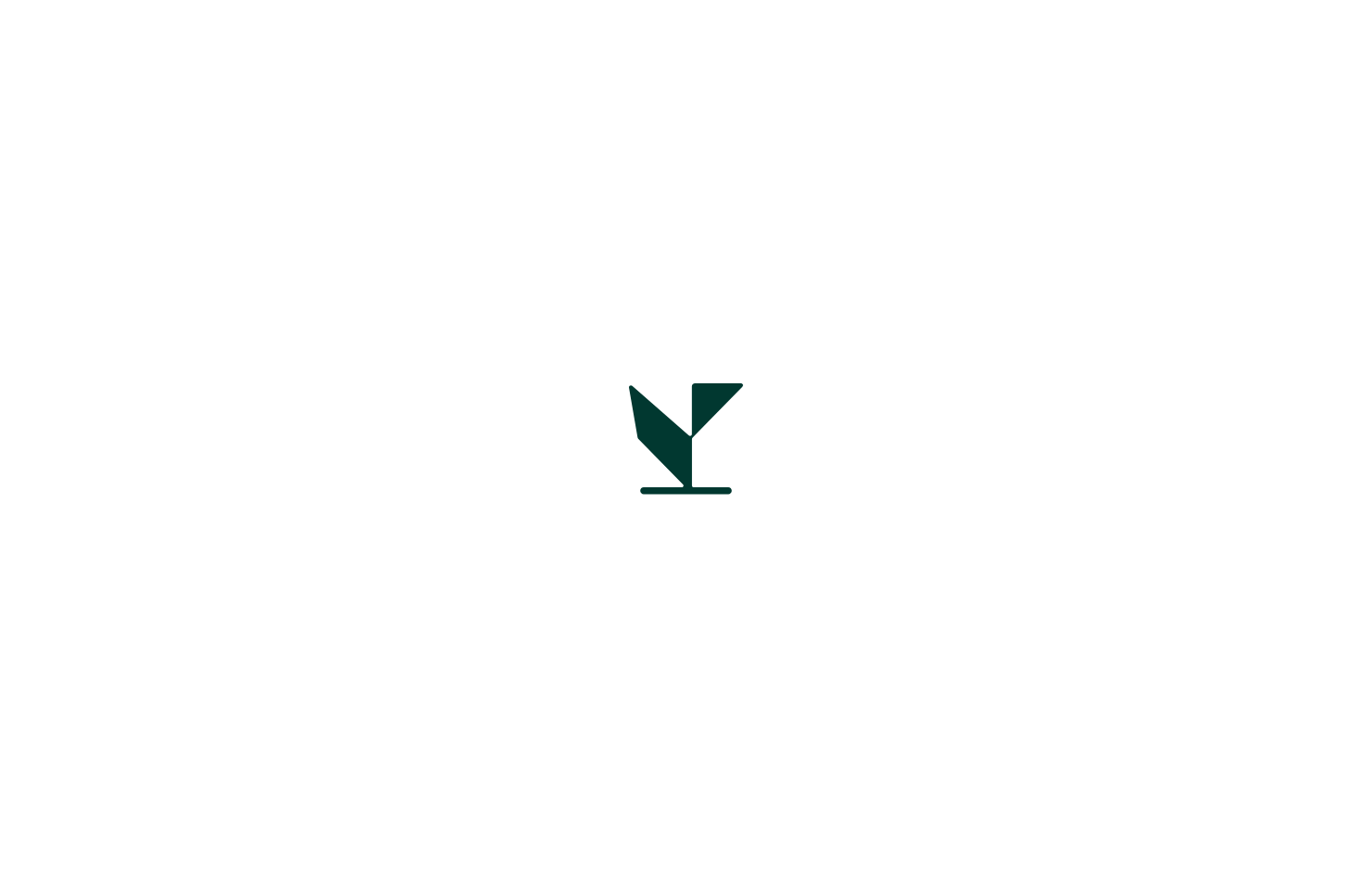 scroll, scrollTop: 0, scrollLeft: 0, axis: both 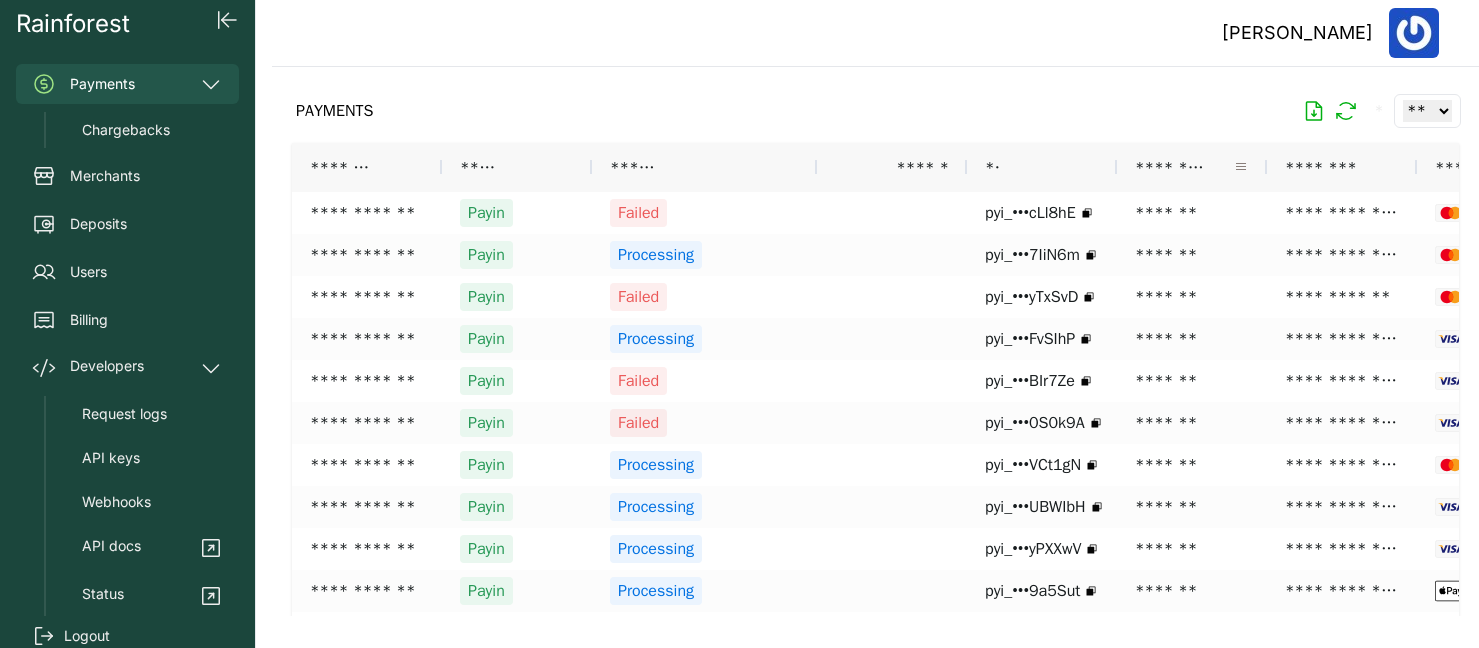 click at bounding box center (1241, 167) 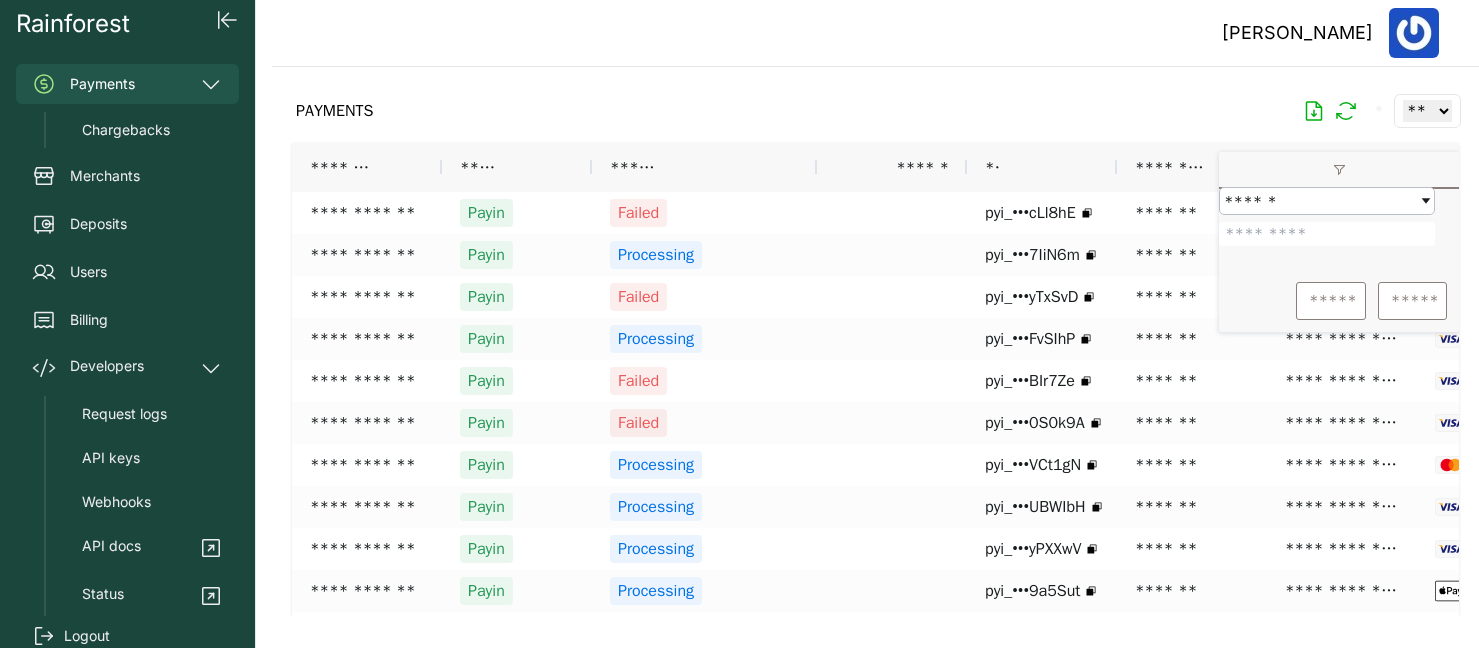 click at bounding box center (1327, 234) 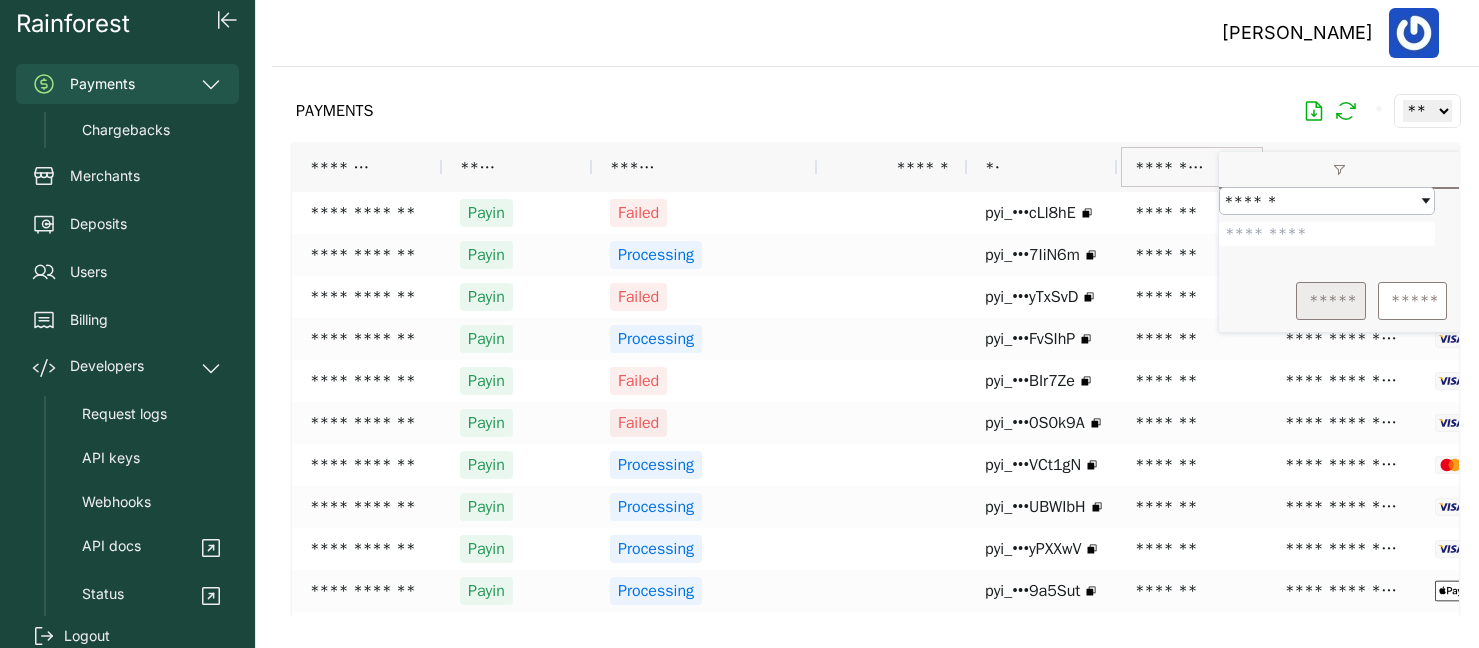 type on "*******" 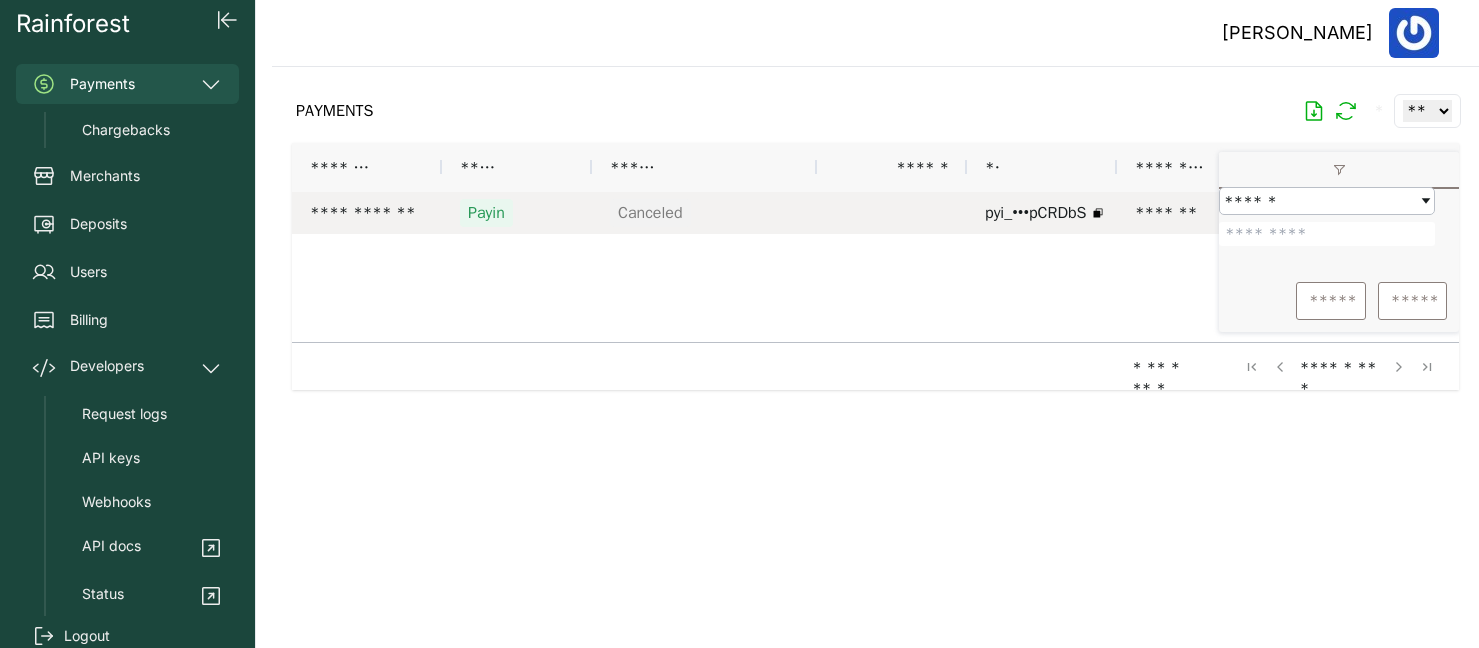 click on "Canceled" at bounding box center [704, 213] 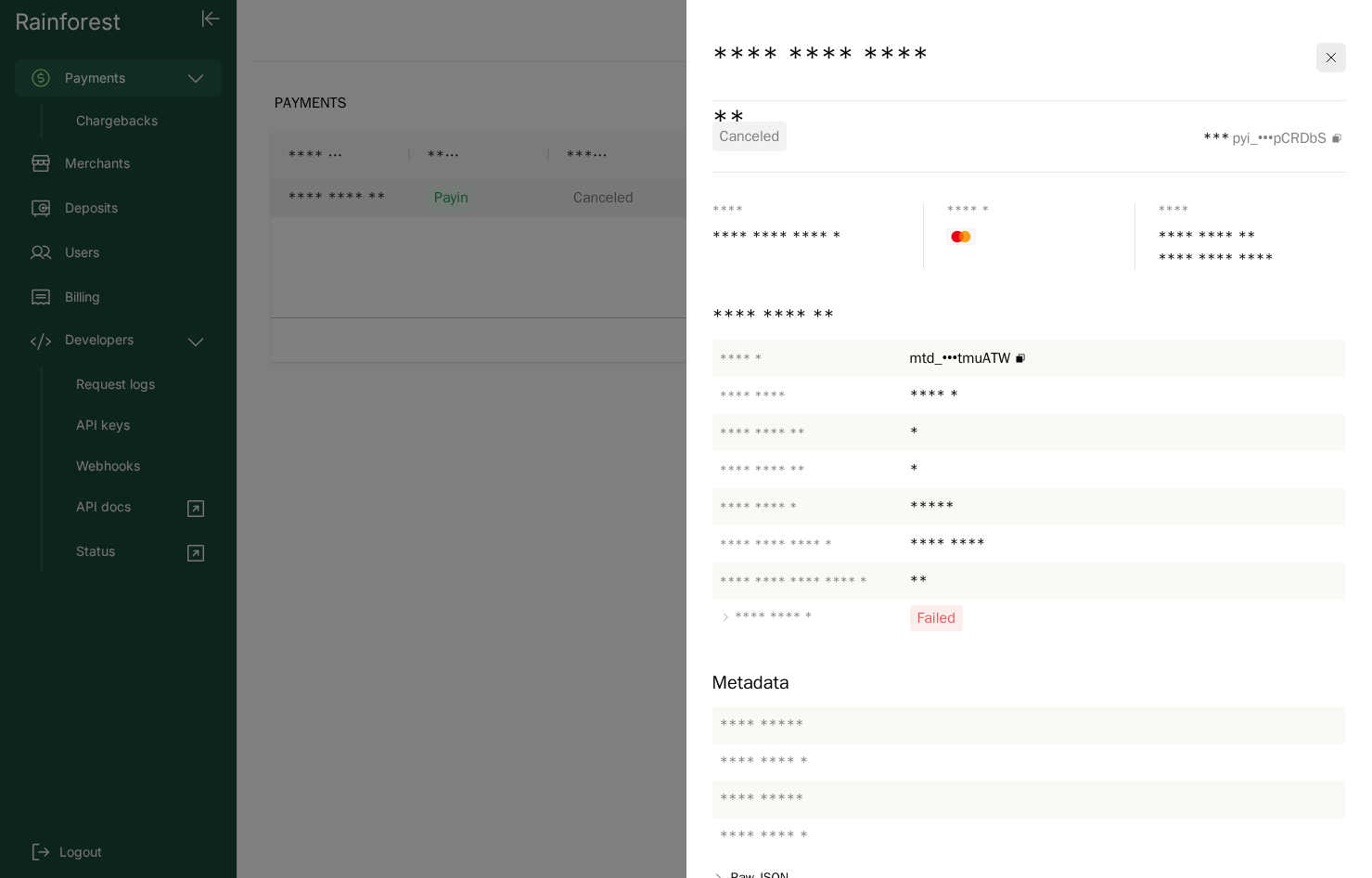 click on "**********" 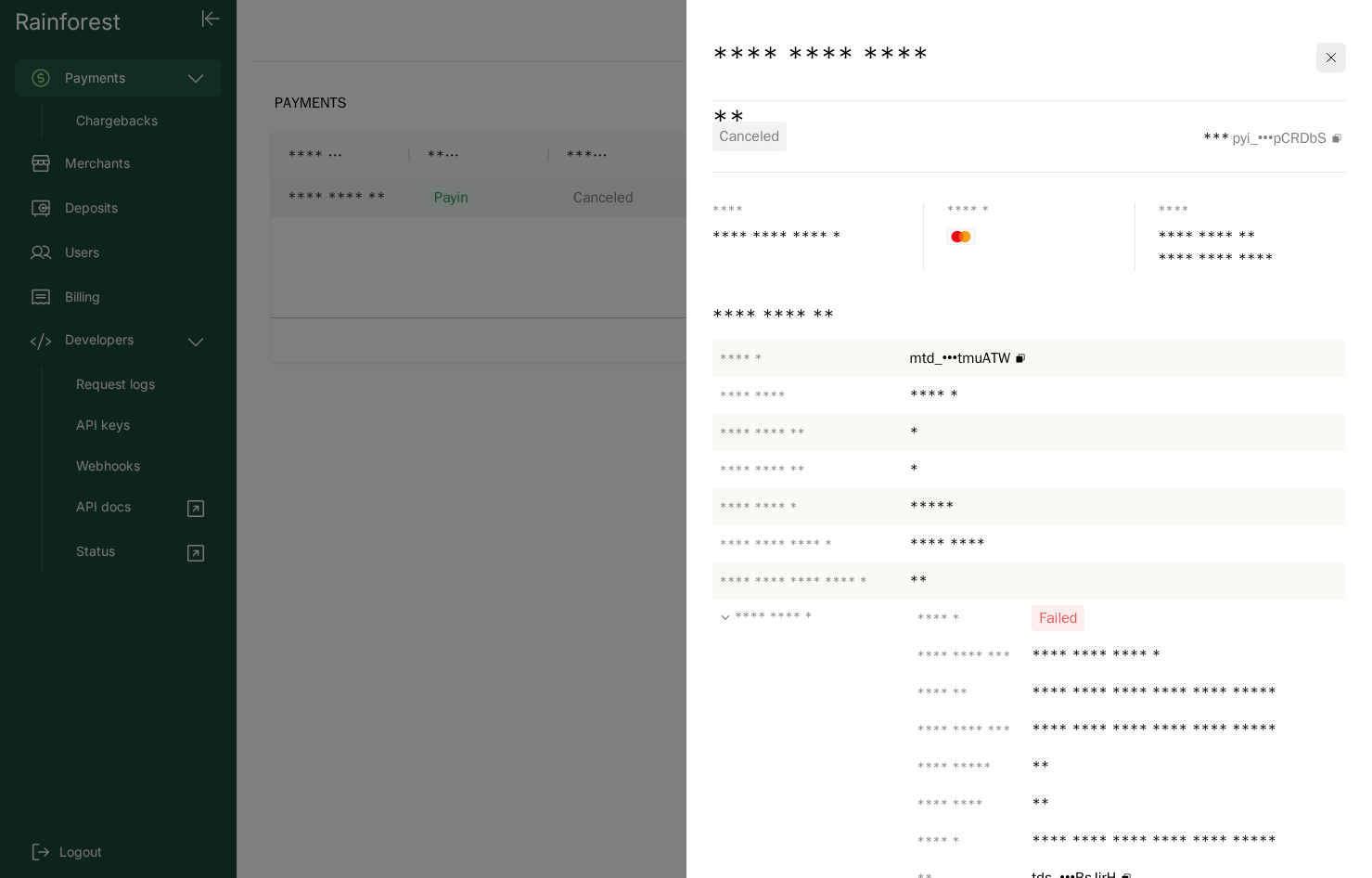 click on "**********" 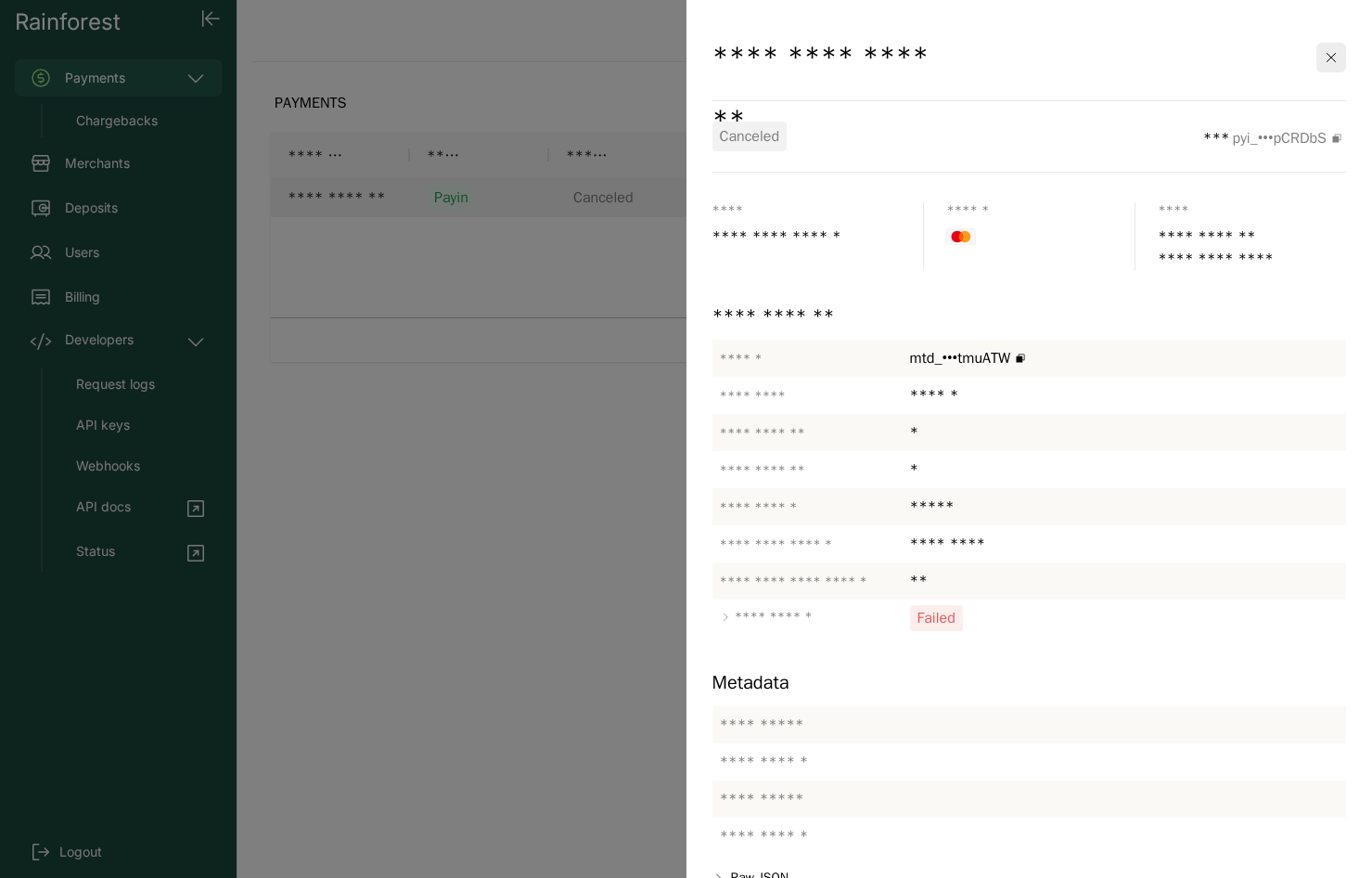 click on "**********" 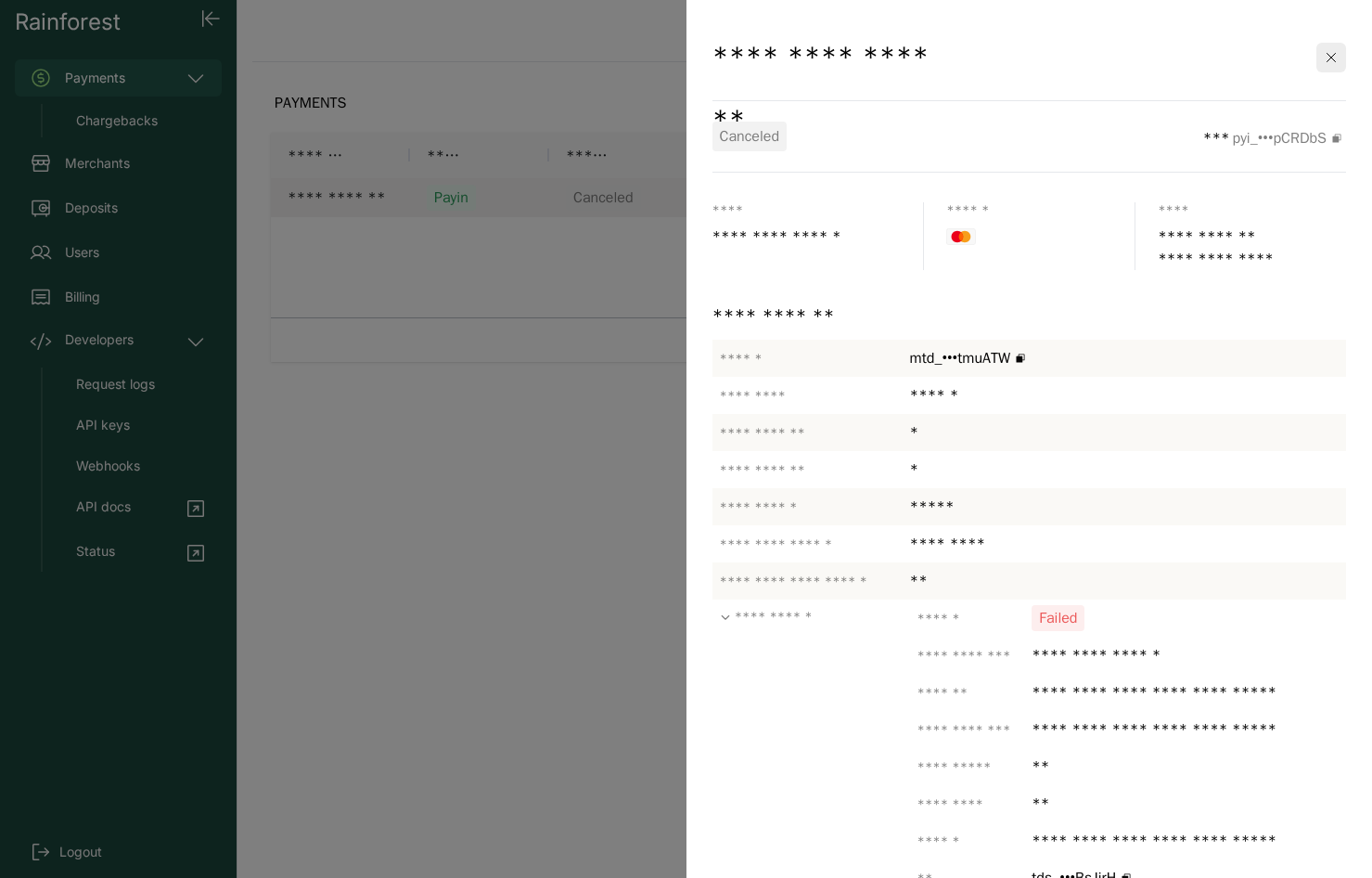 click on "**********" 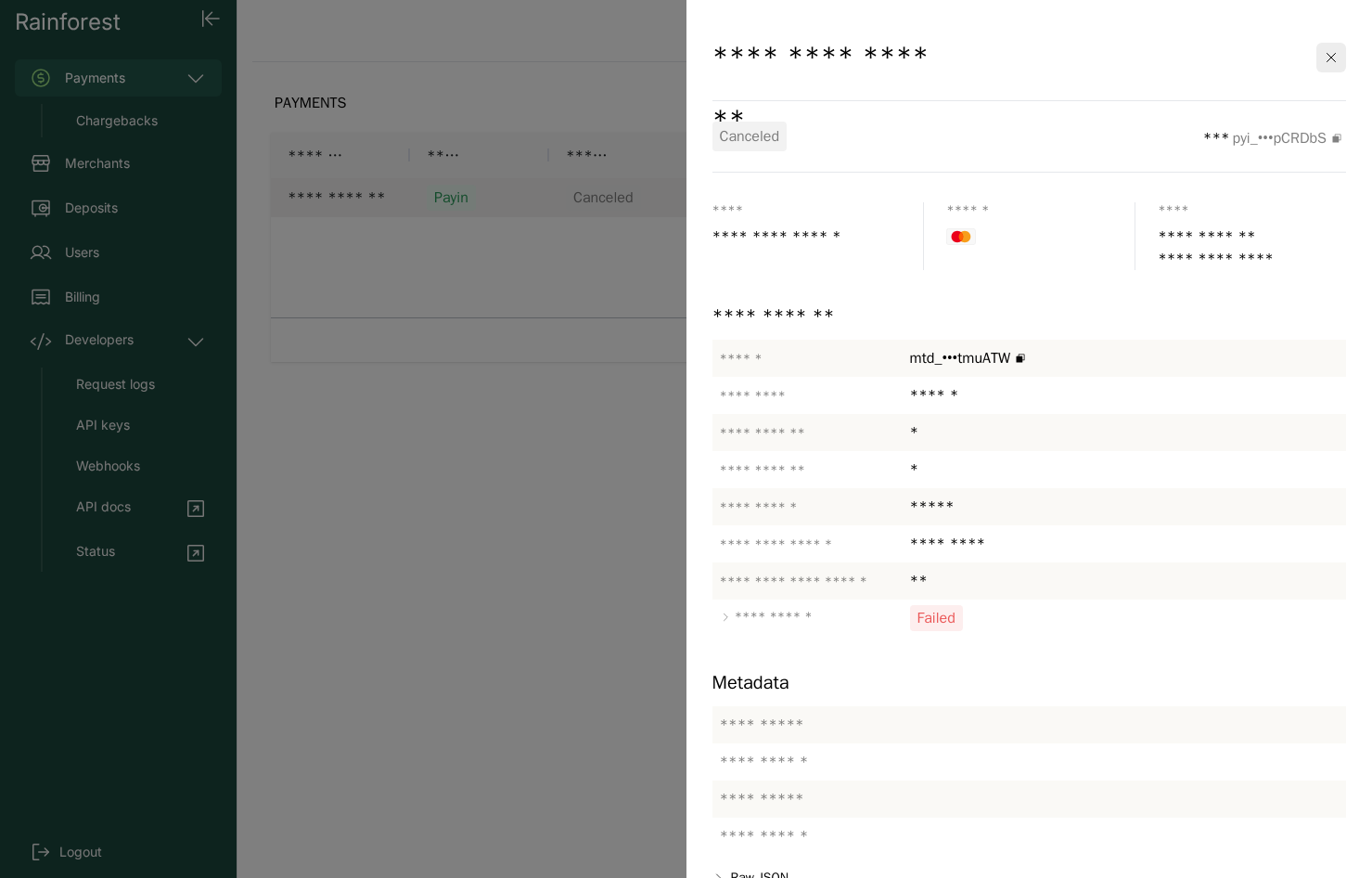 click at bounding box center (686, 439) 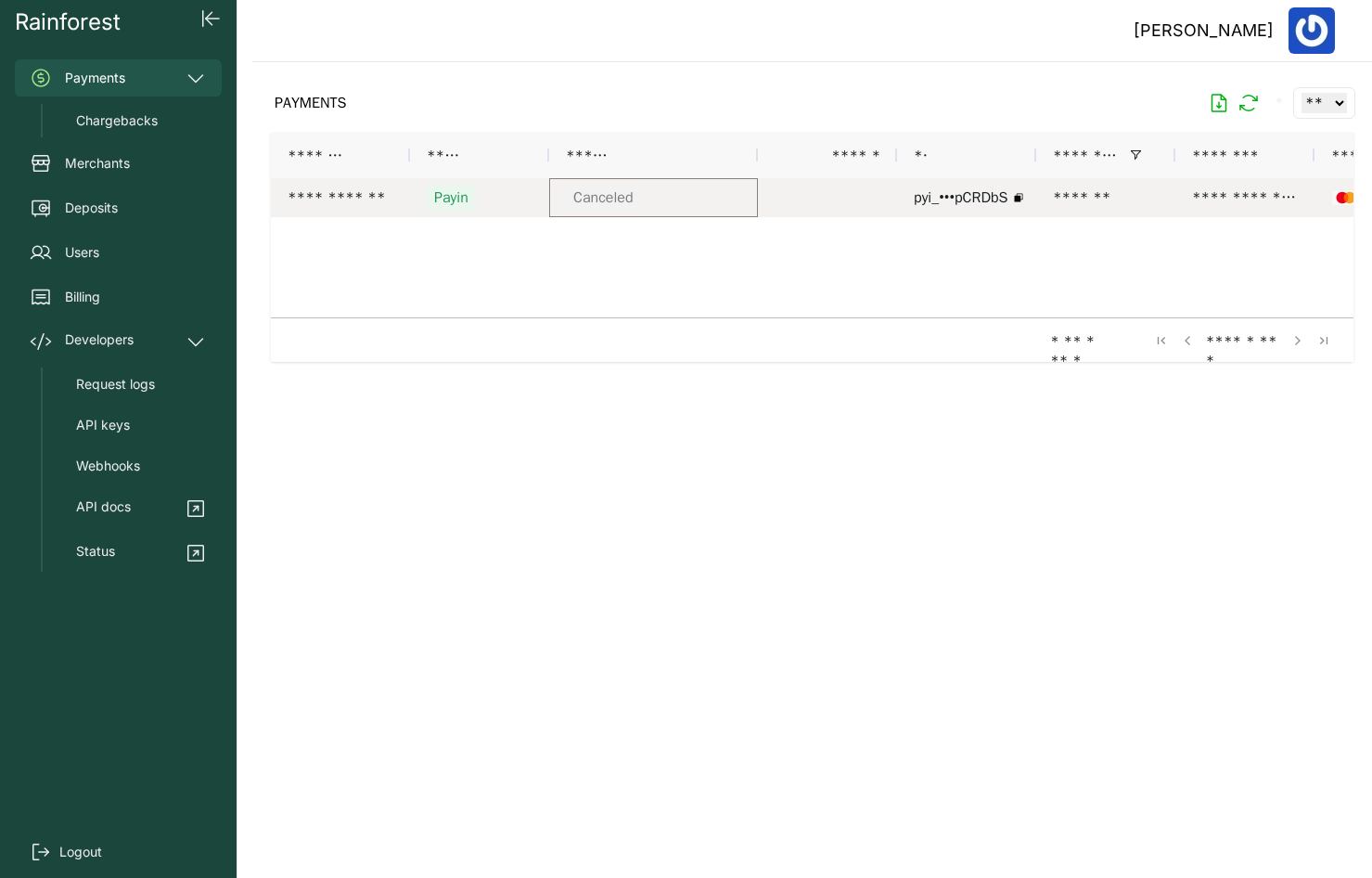 click on "Canceled" at bounding box center [653, 198] 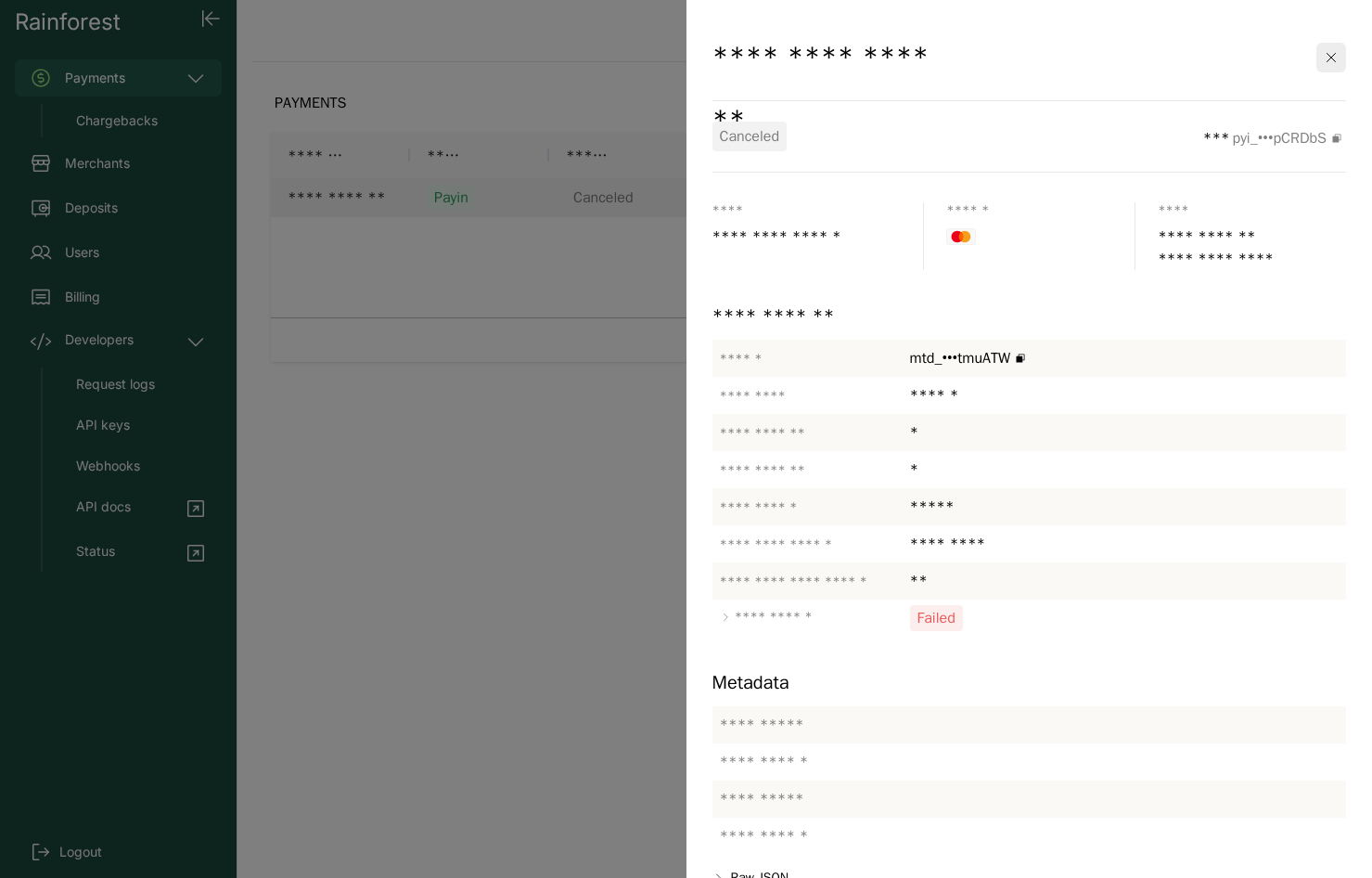 click on "**********" 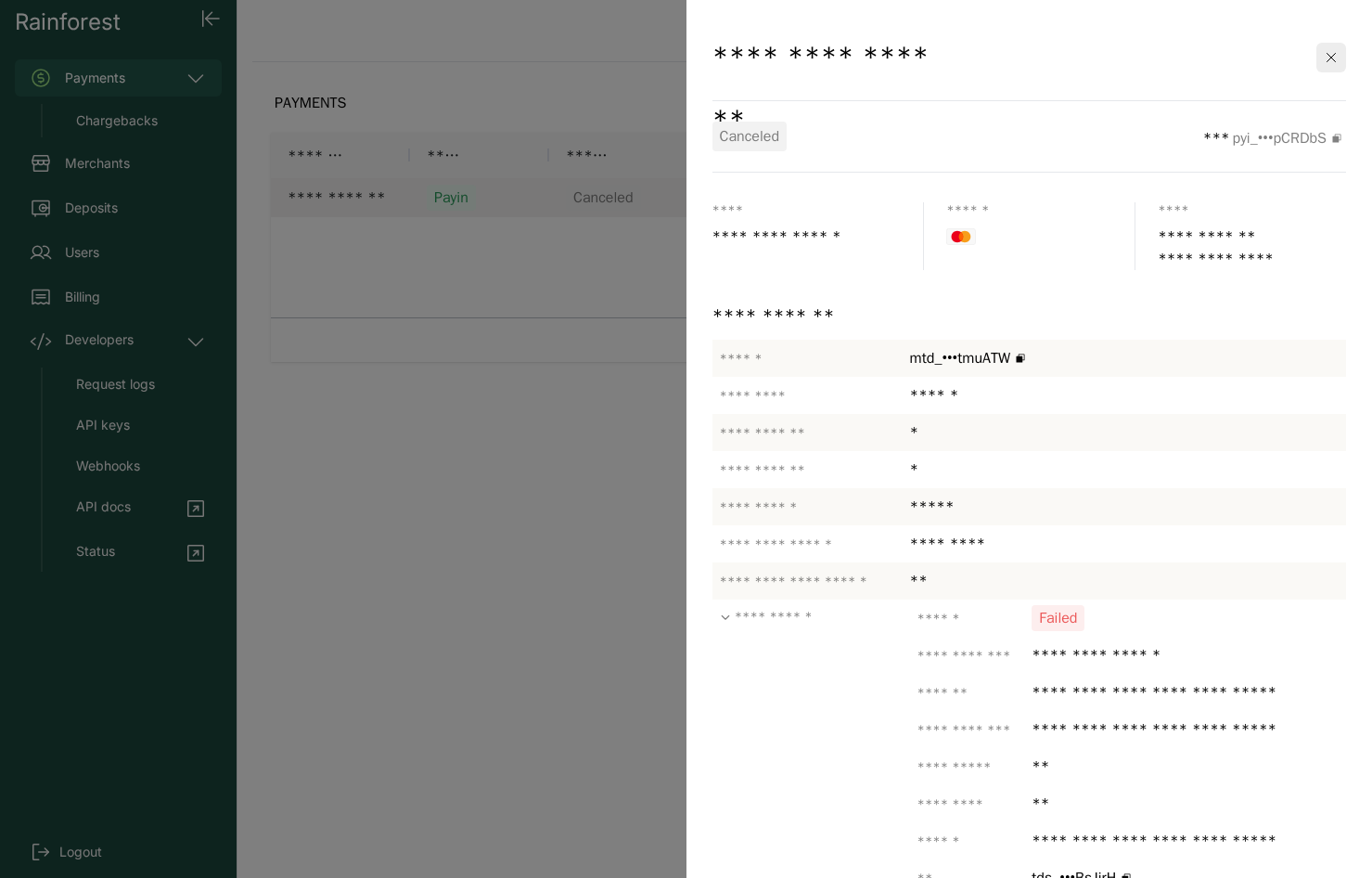 click at bounding box center (686, 439) 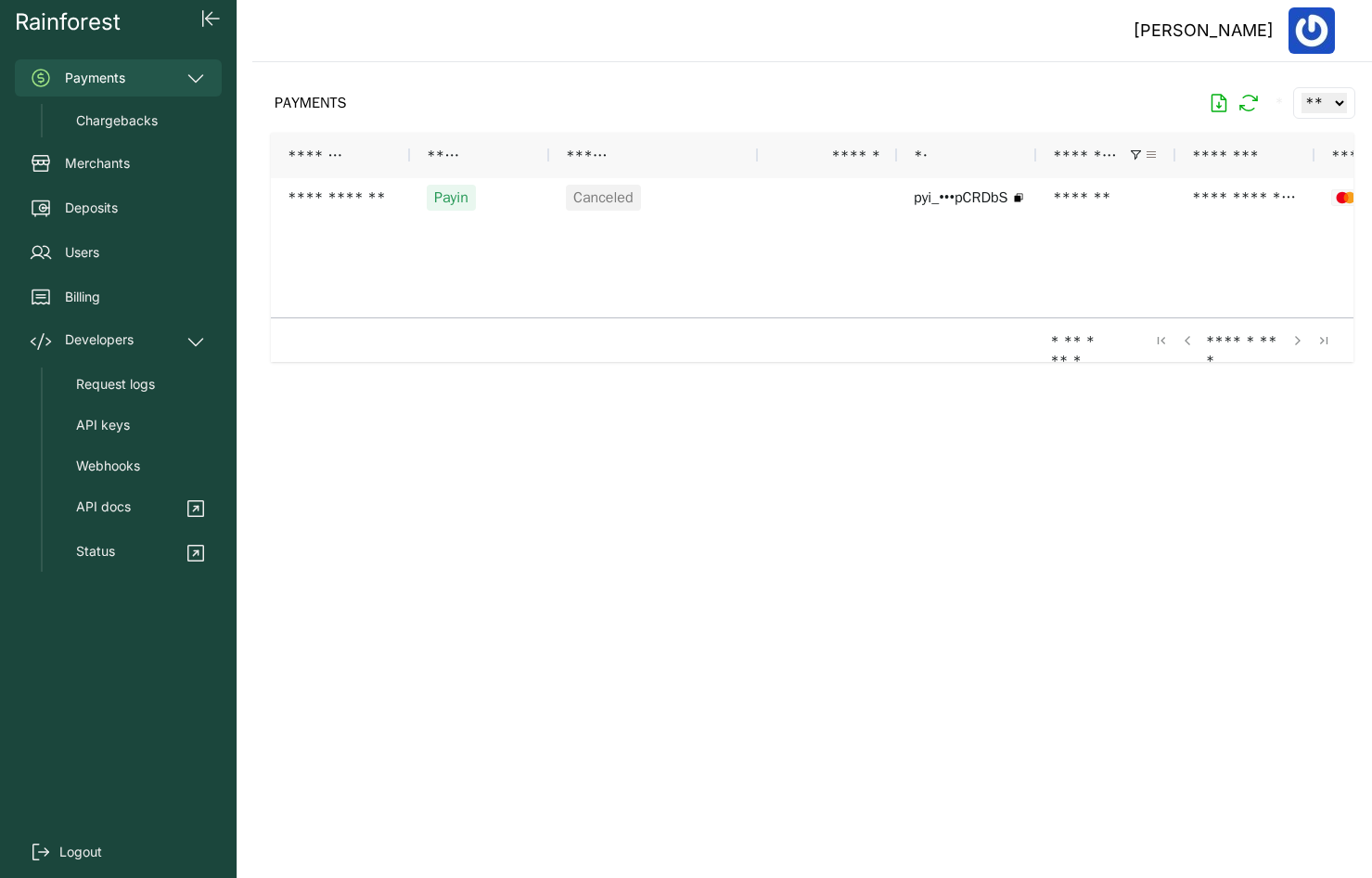click at bounding box center [1151, 155] 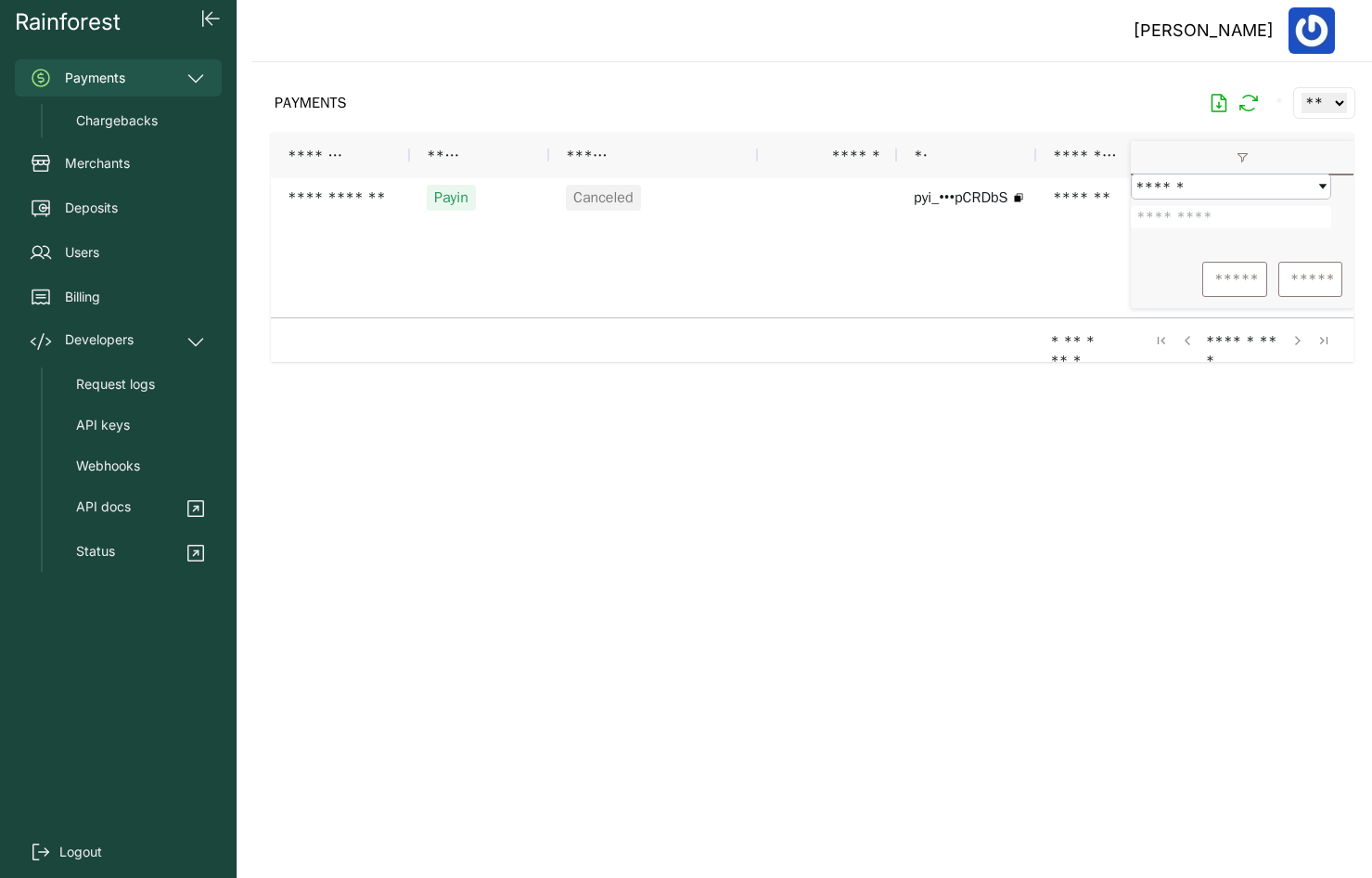 drag, startPoint x: 1221, startPoint y: 223, endPoint x: 1148, endPoint y: 223, distance: 73 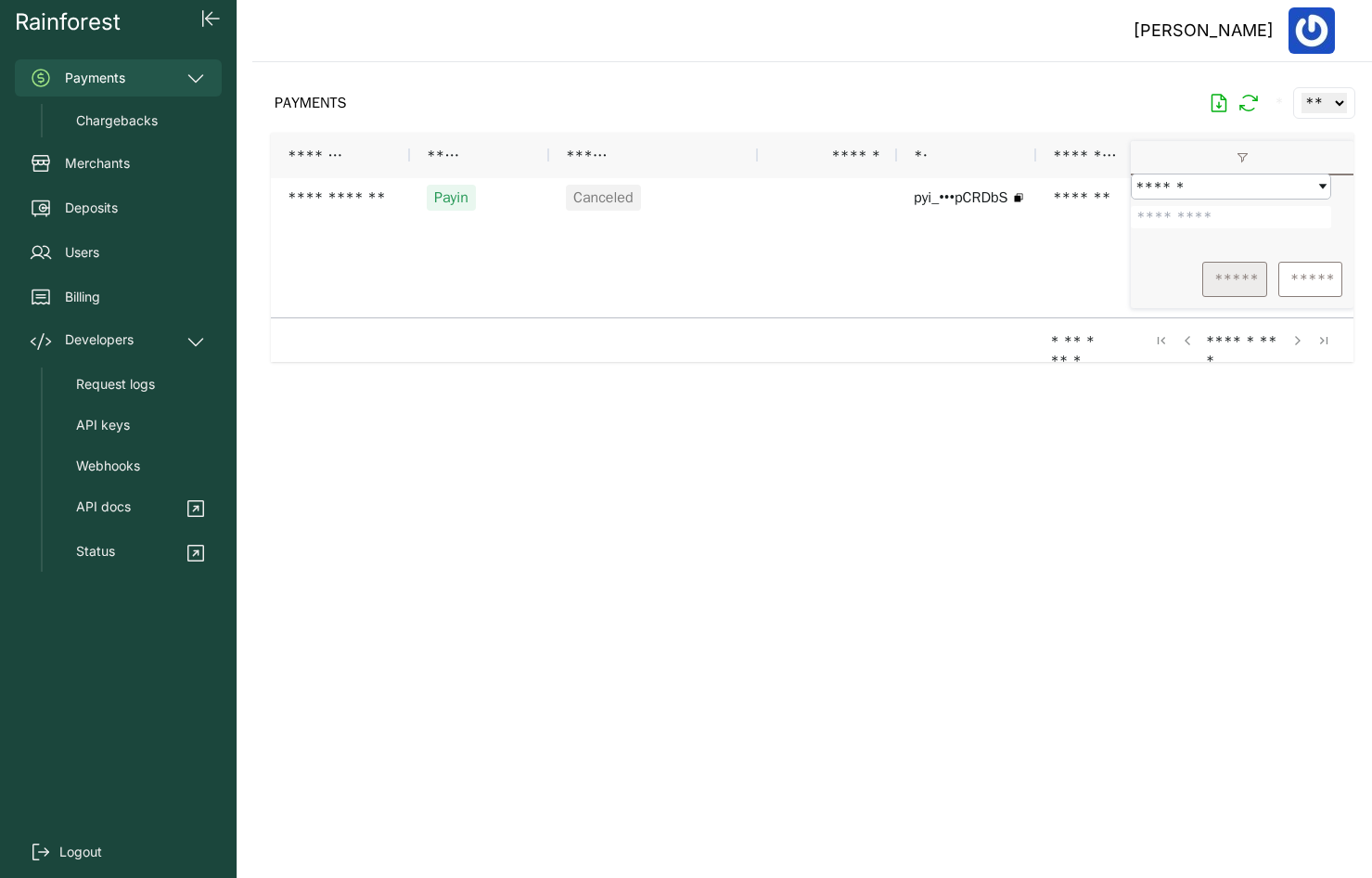 type on "*******" 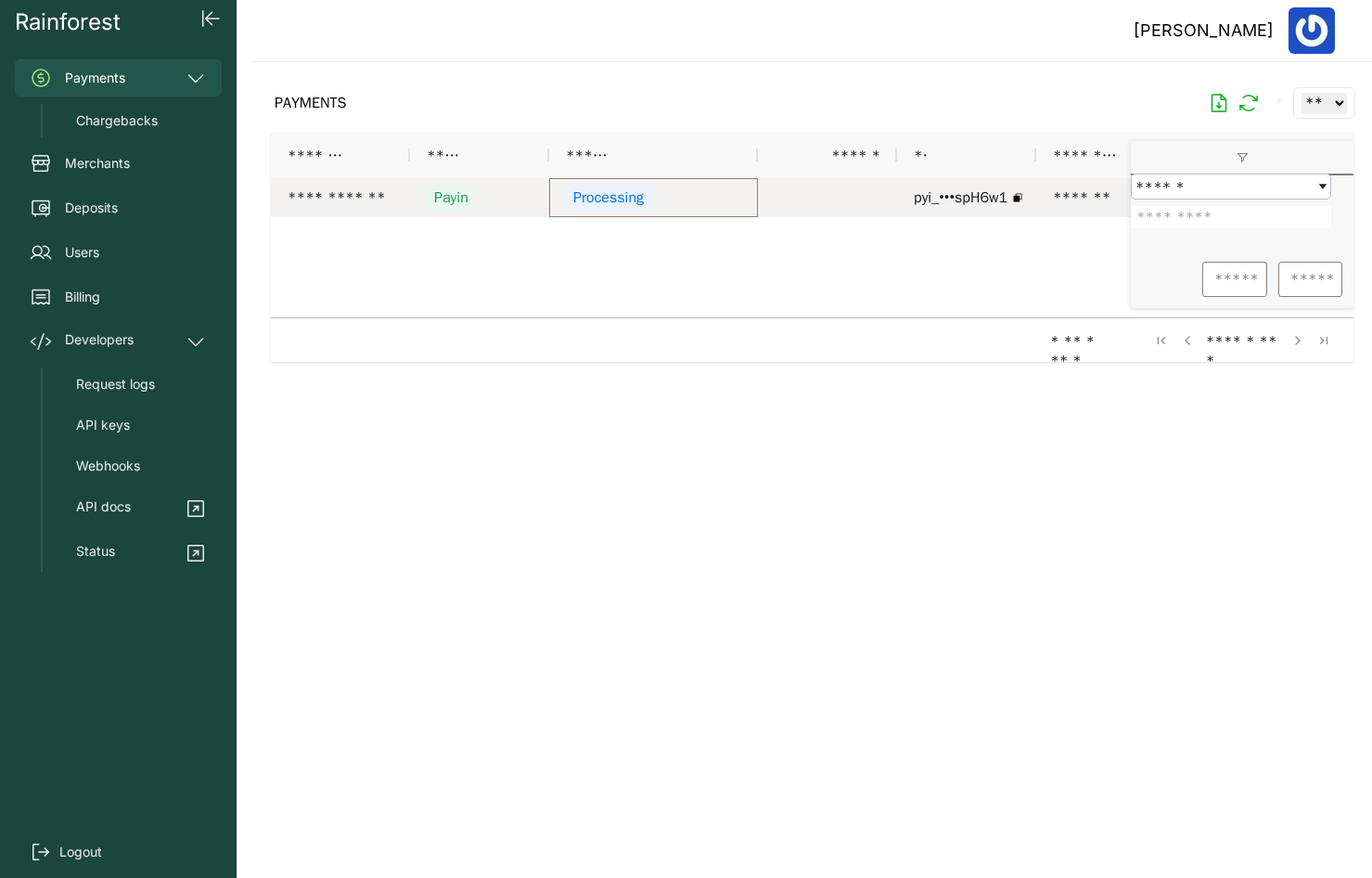 click on "Processing" at bounding box center (653, 198) 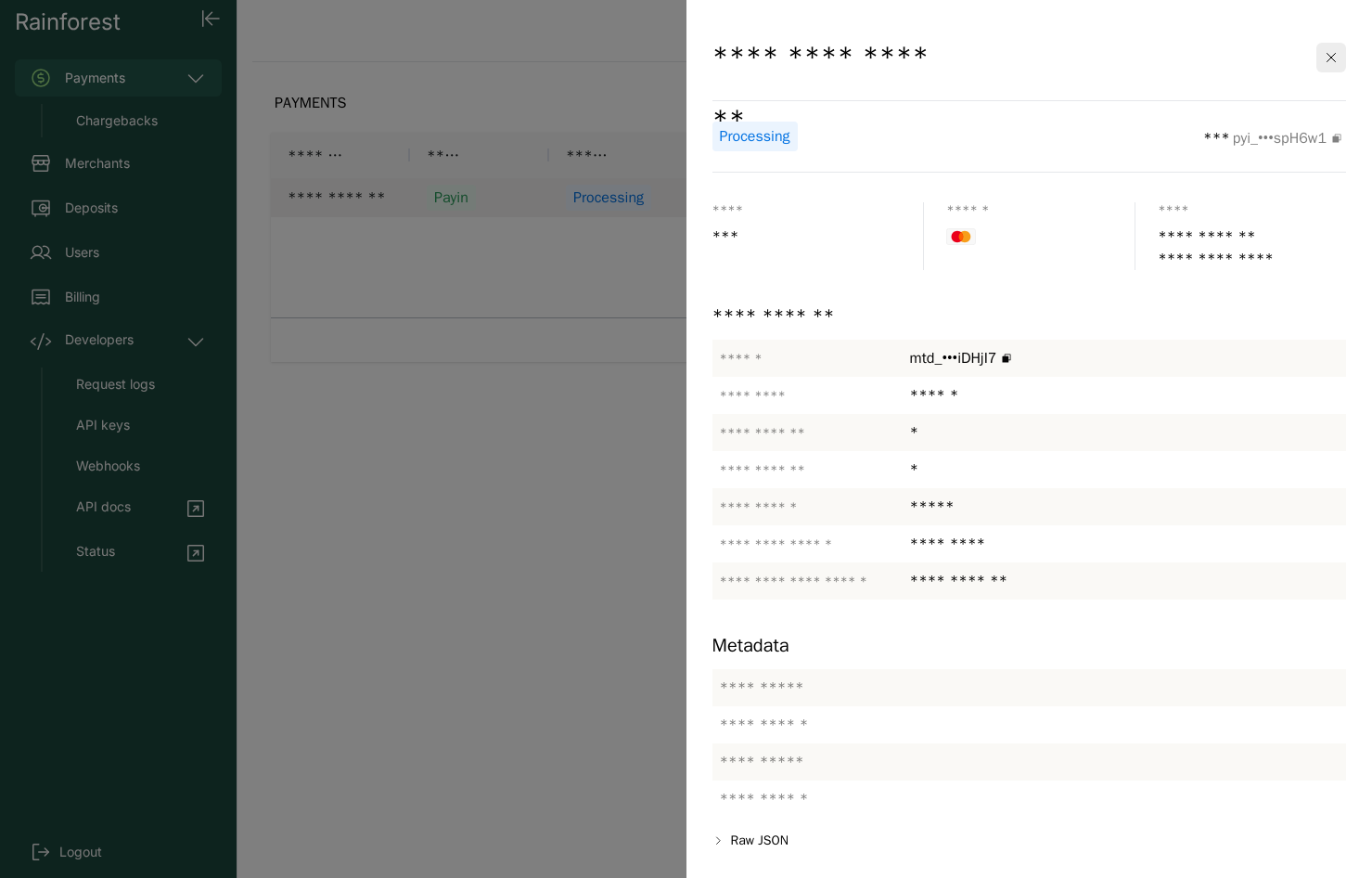 click at bounding box center (686, 439) 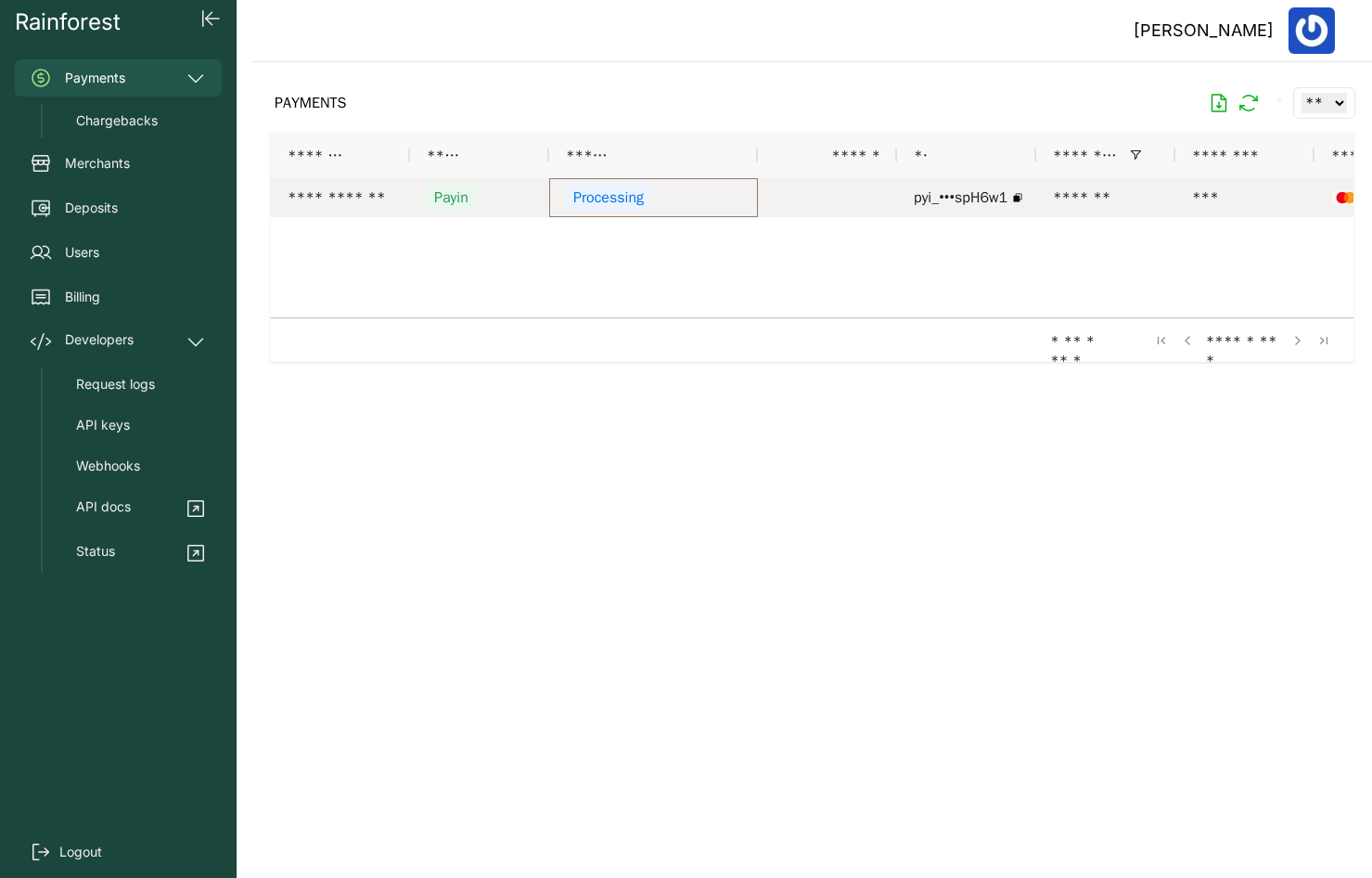 click on "Processing" at bounding box center [653, 198] 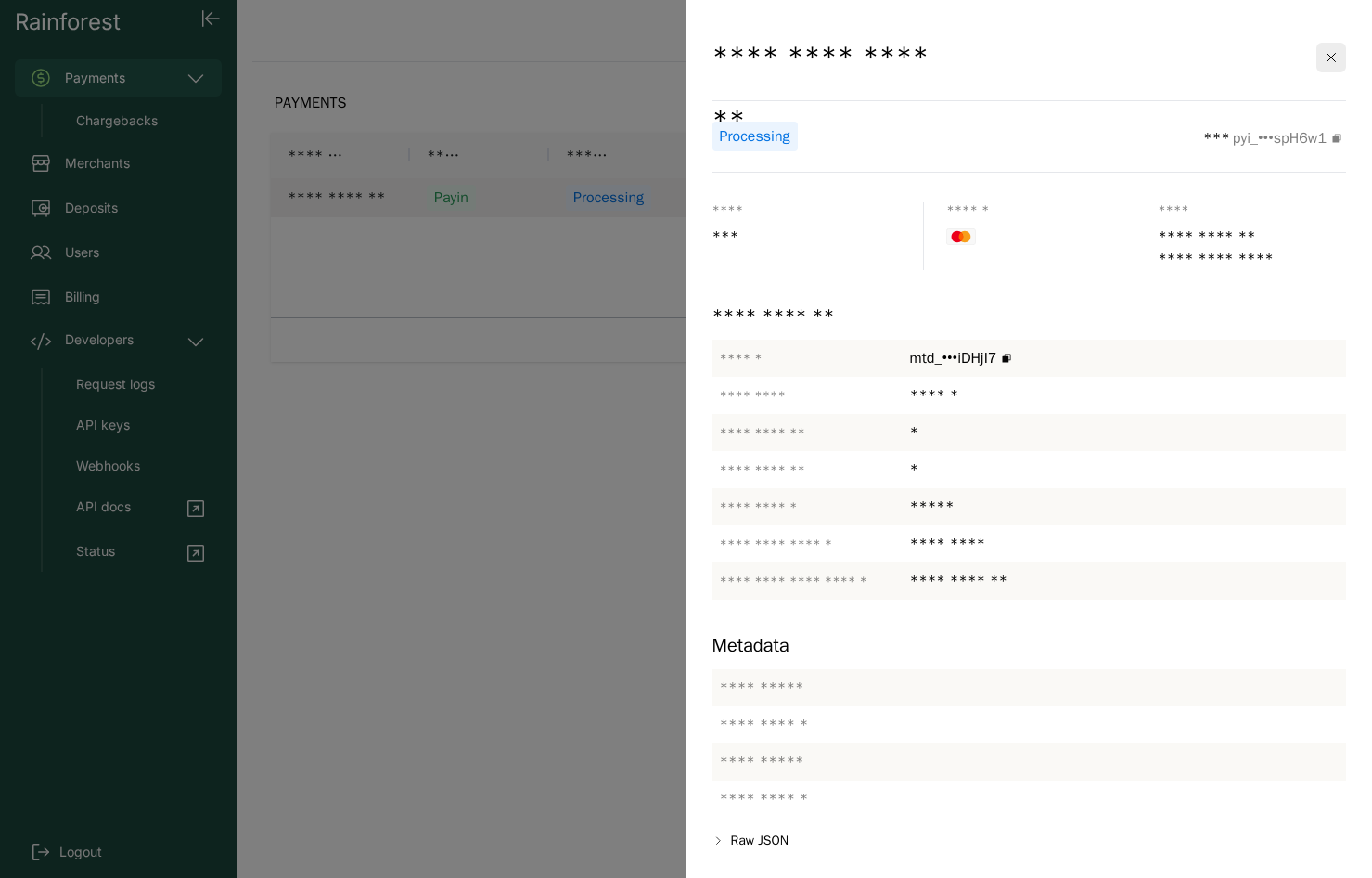 click at bounding box center (686, 439) 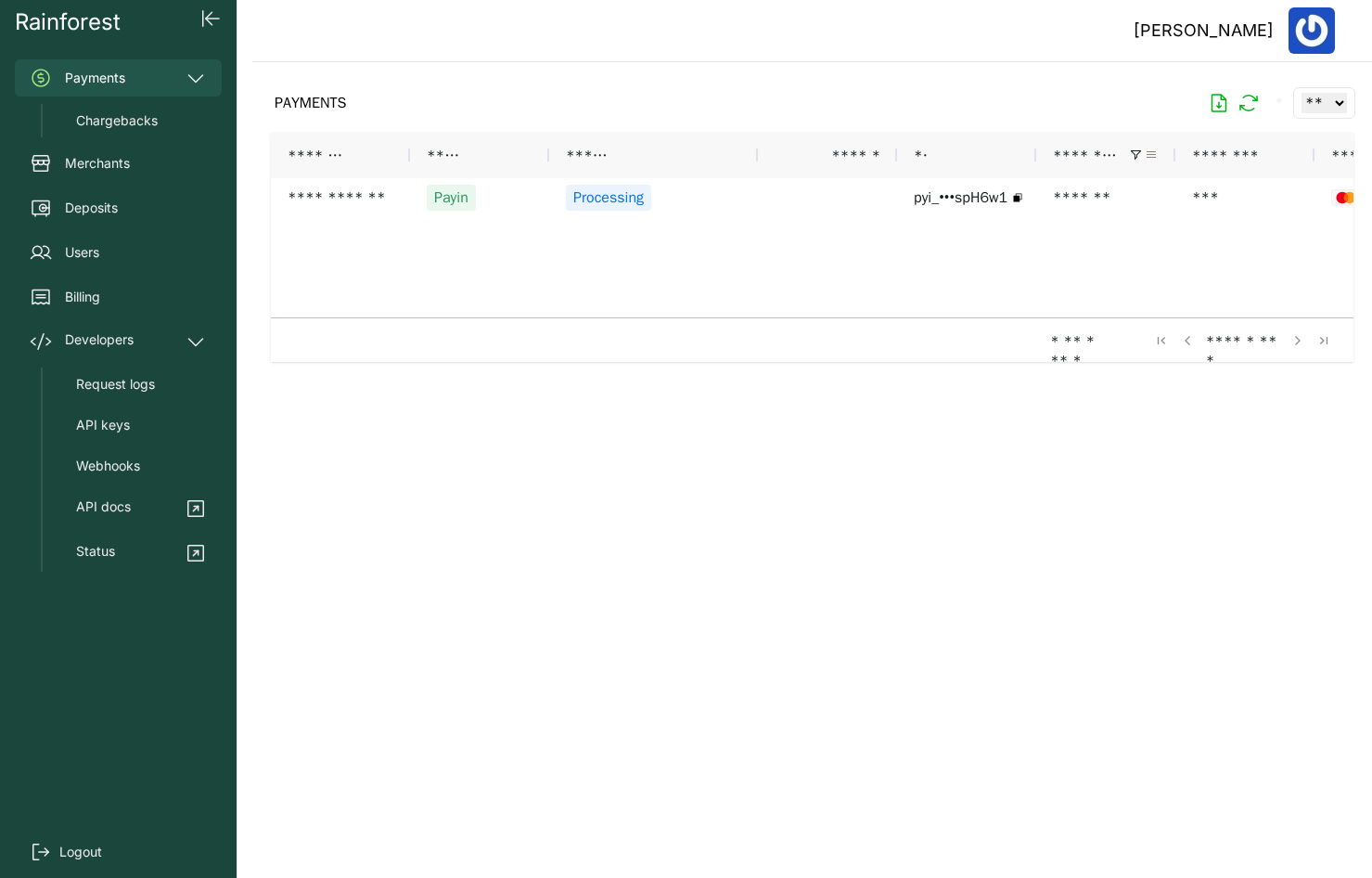 click at bounding box center [1151, 155] 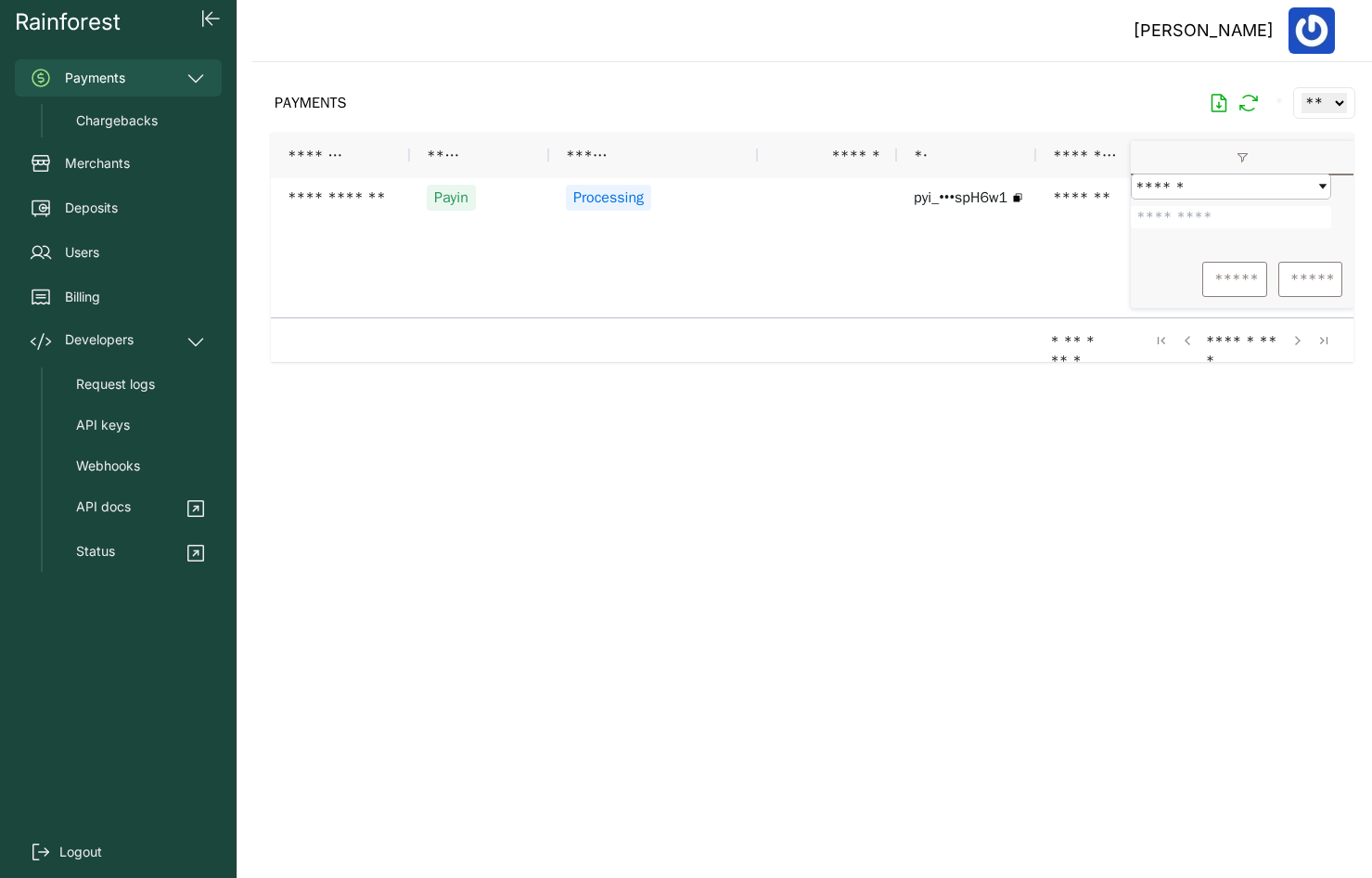 drag, startPoint x: 1218, startPoint y: 223, endPoint x: 1146, endPoint y: 222, distance: 72.00694 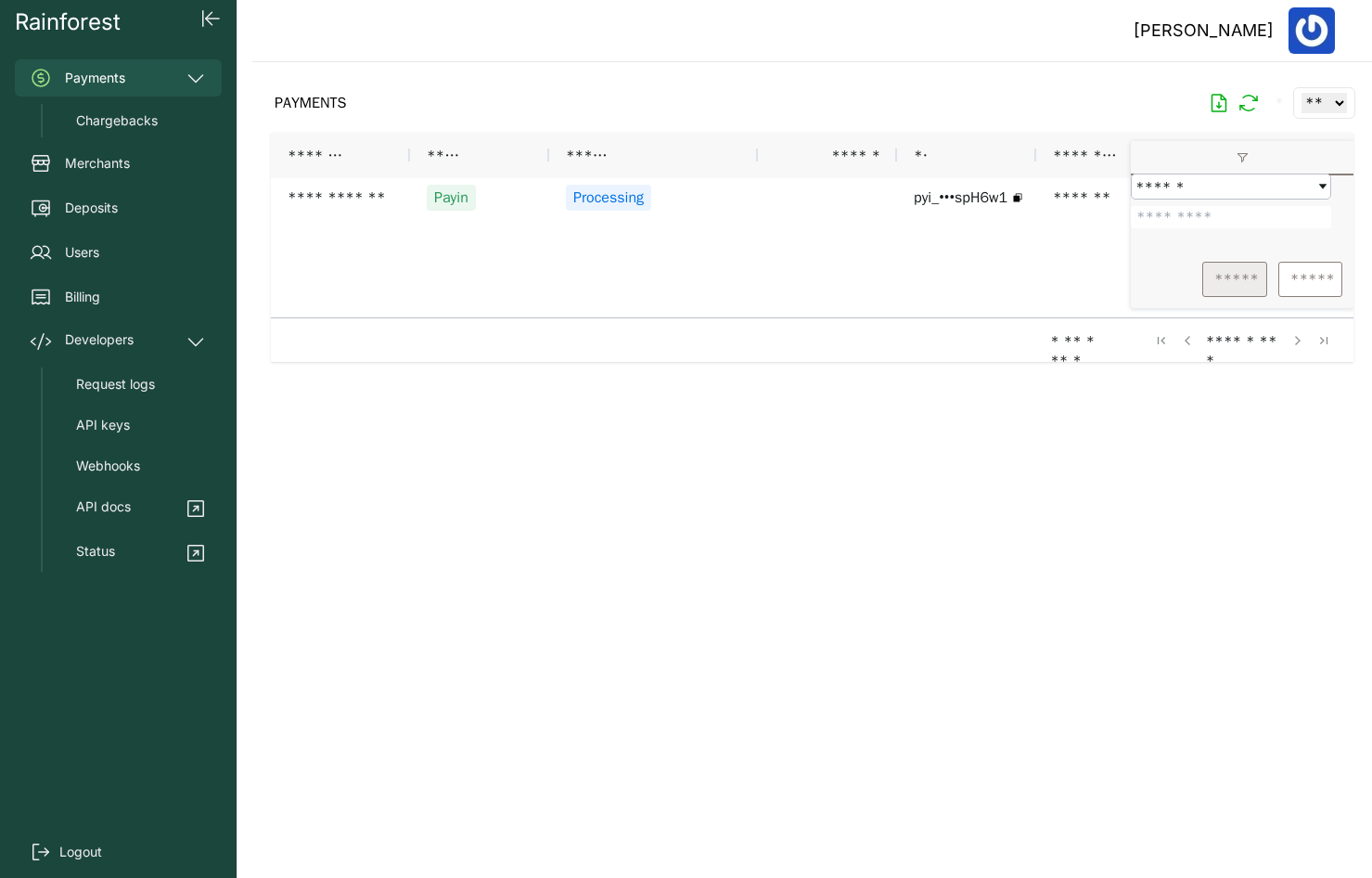 type on "*******" 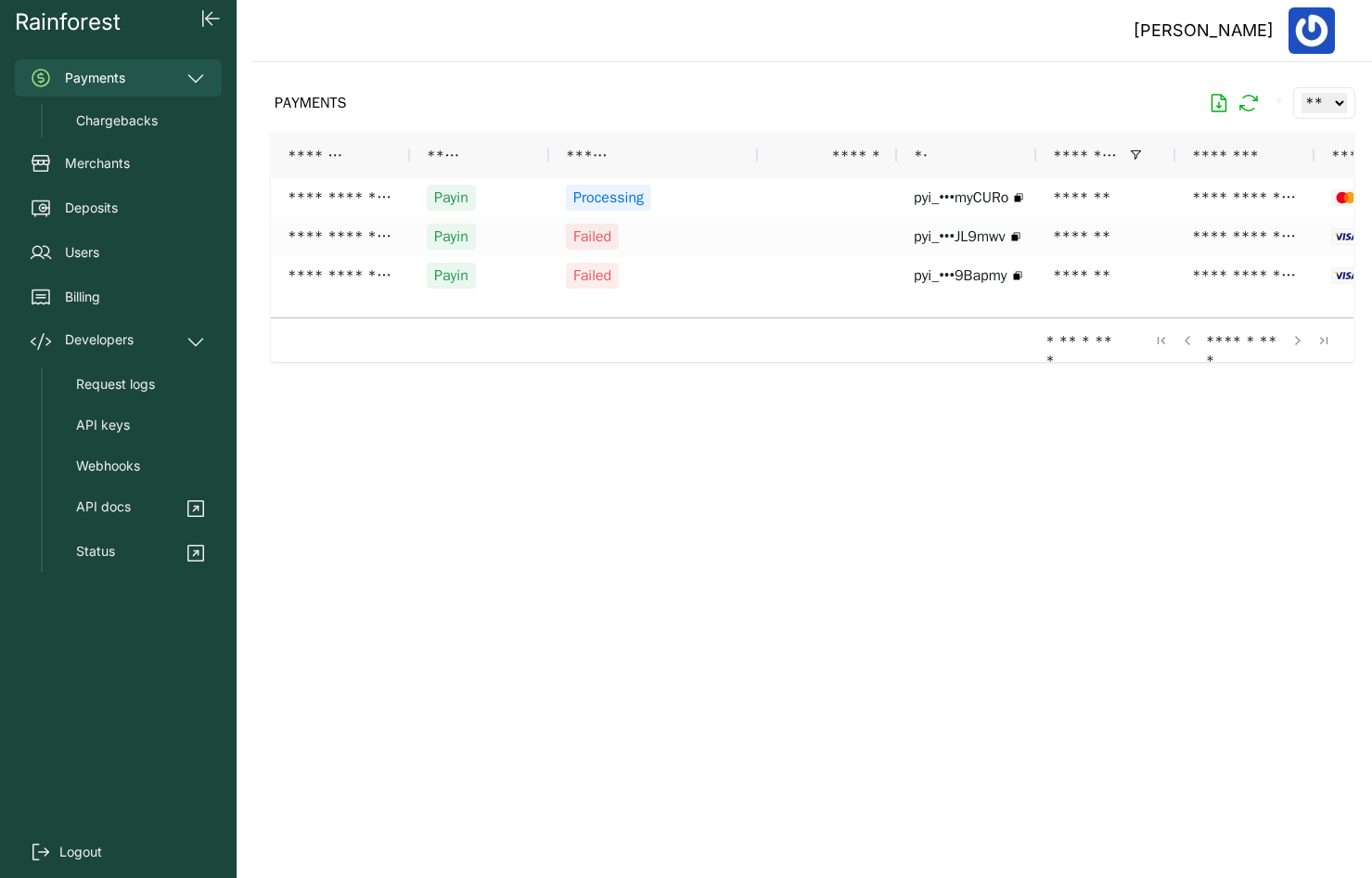 click at bounding box center (812, 455) 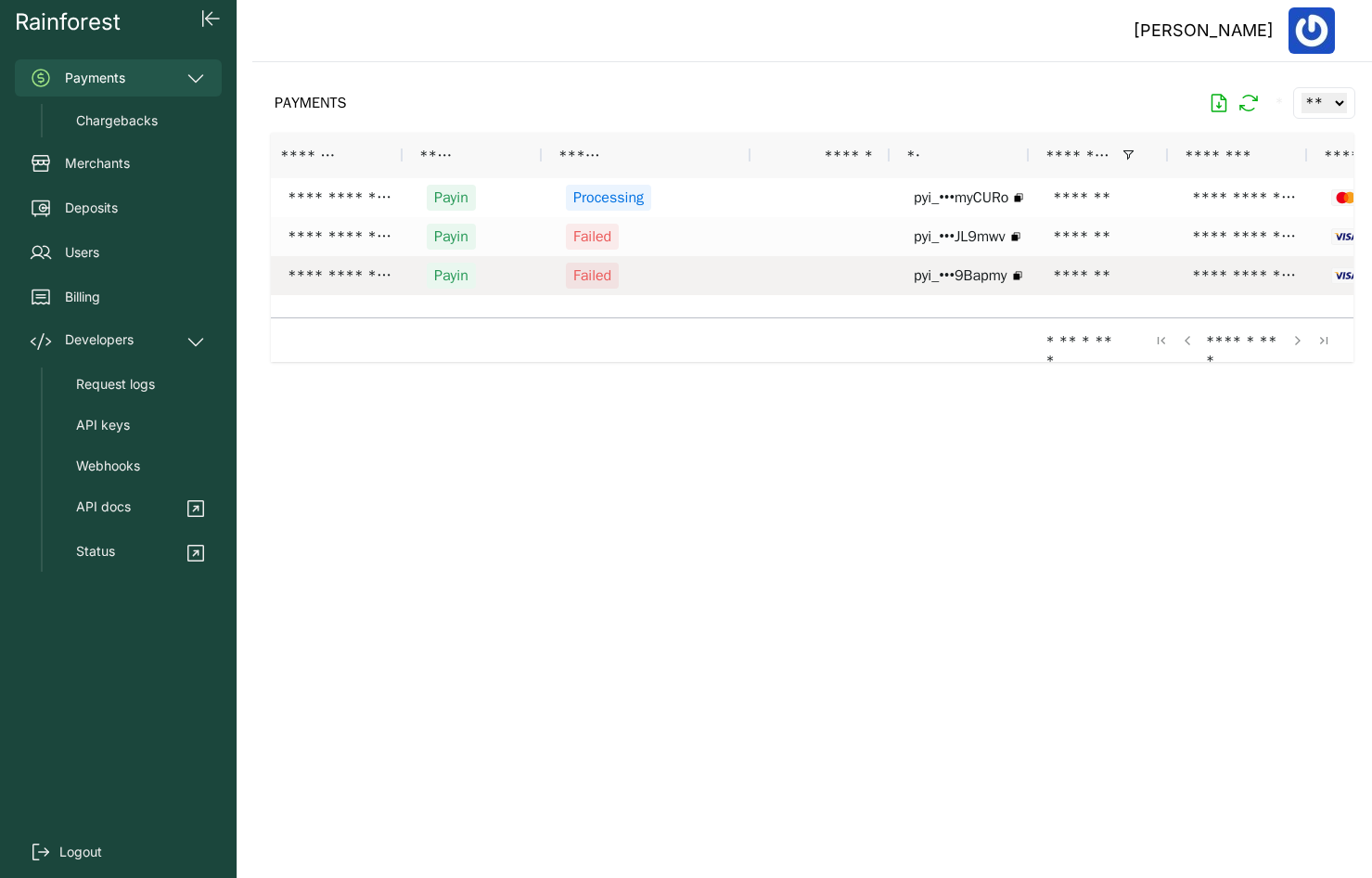 scroll, scrollTop: 0, scrollLeft: 133, axis: horizontal 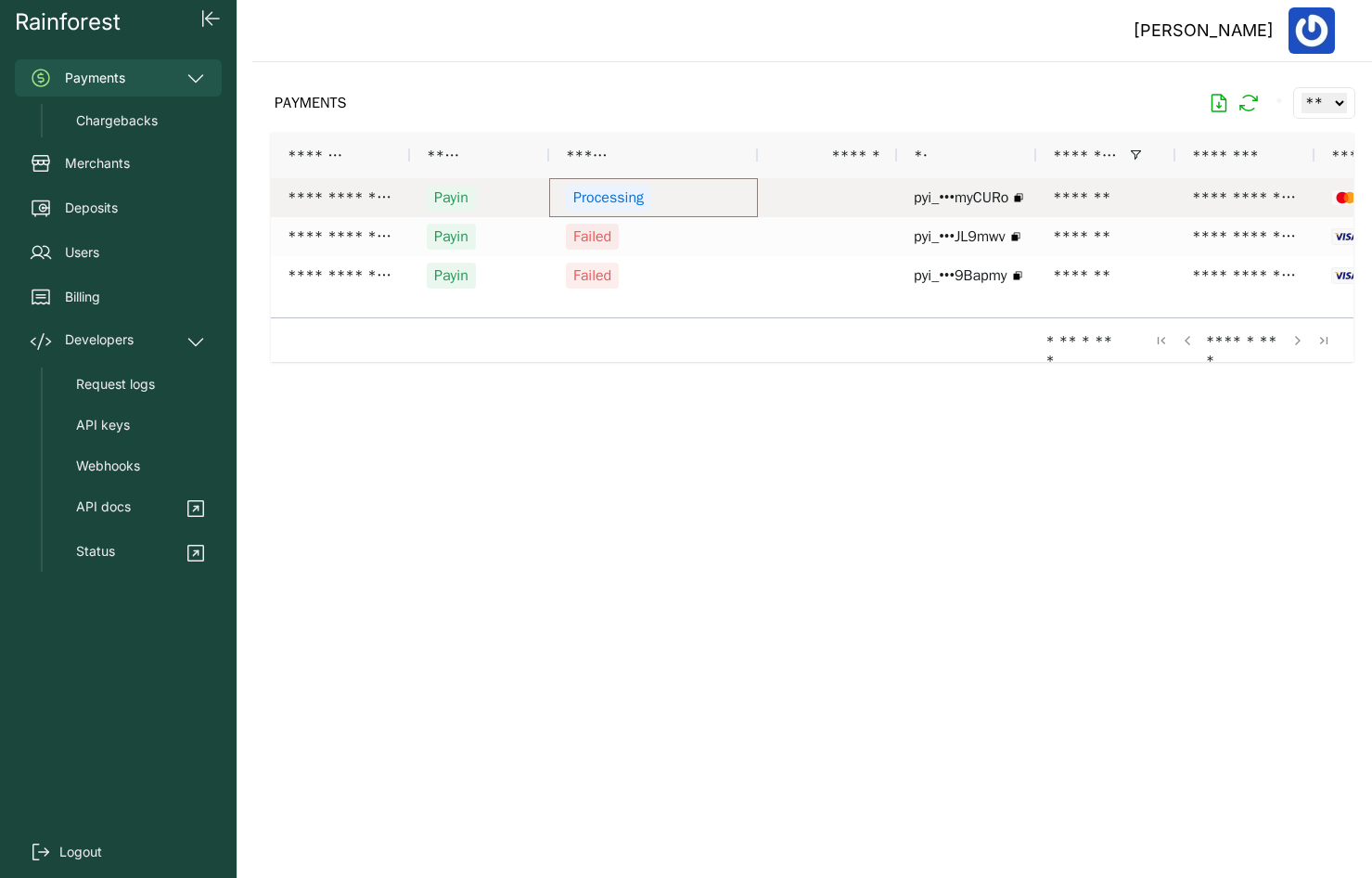 click on "Processing" at bounding box center [653, 198] 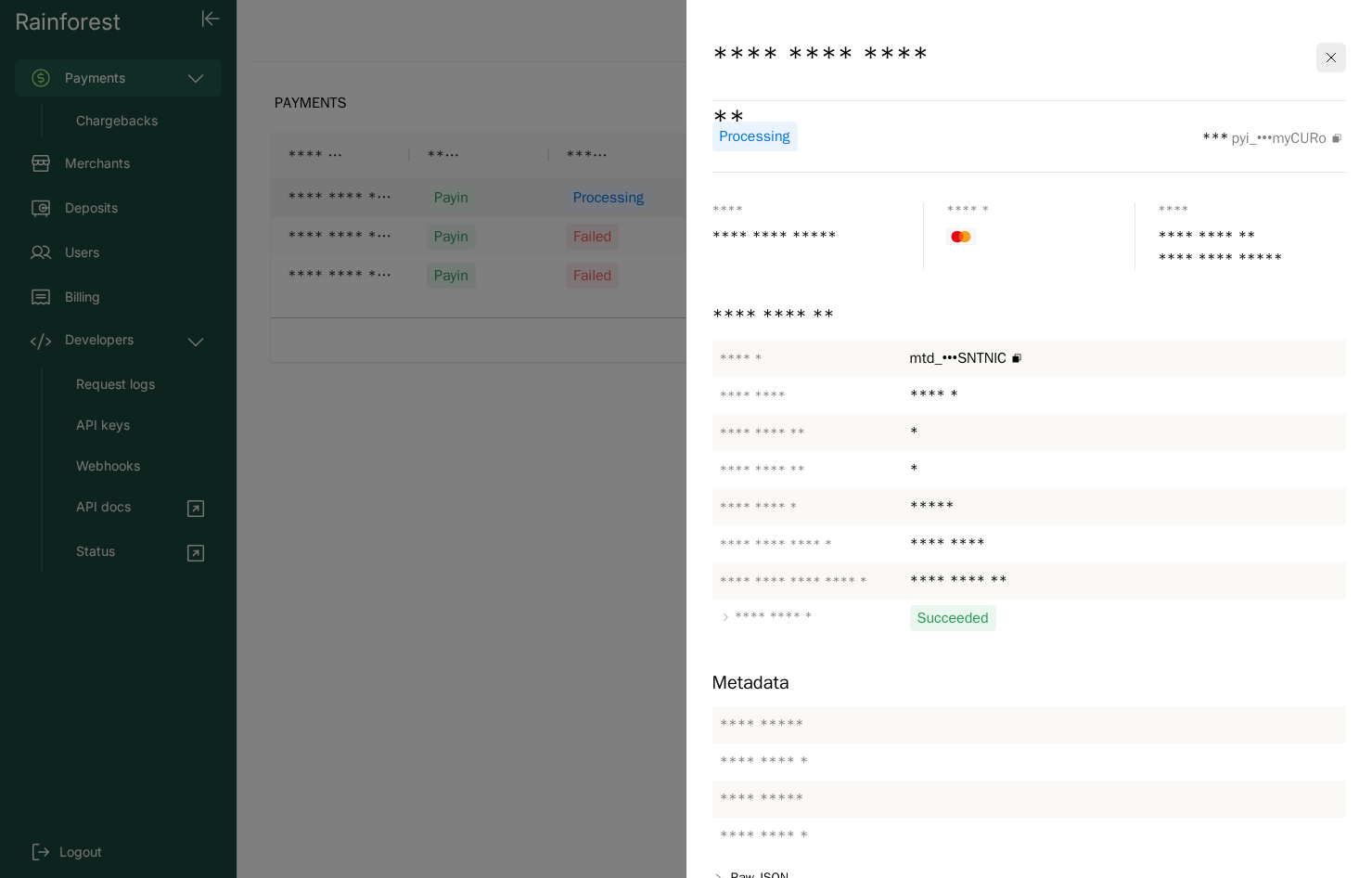 click at bounding box center (686, 439) 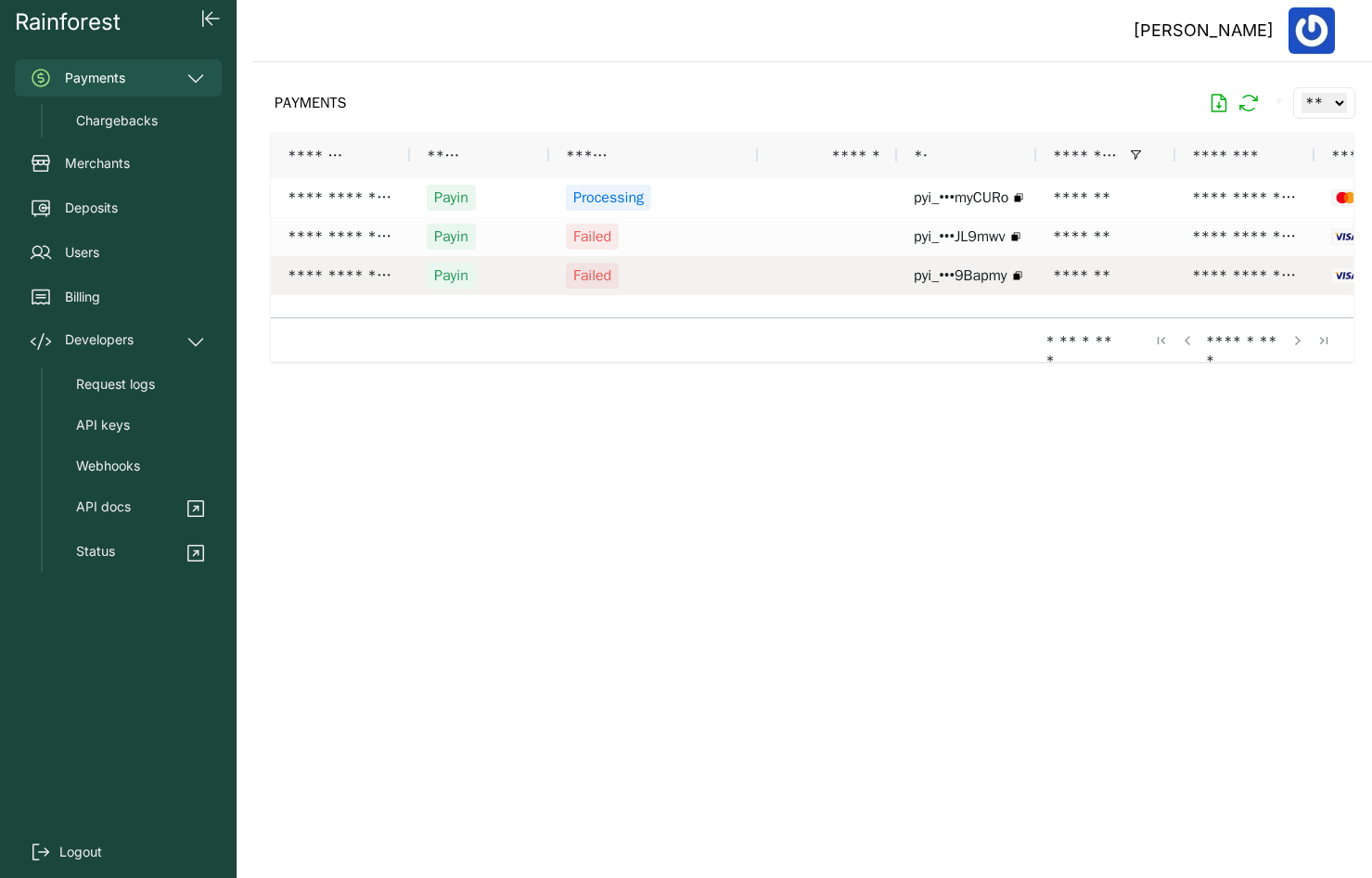 click on "Failed" at bounding box center [653, 276] 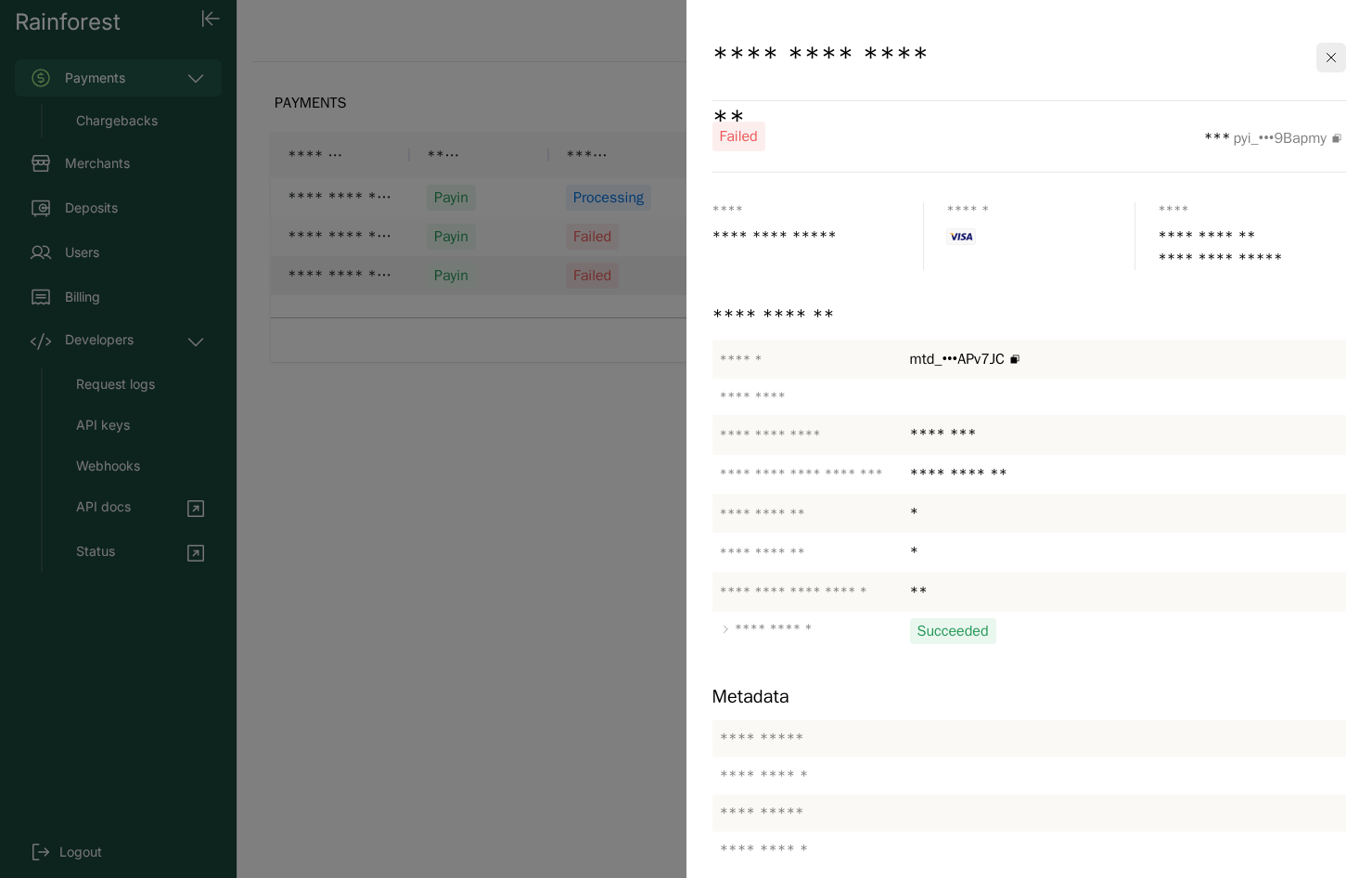 click at bounding box center [686, 439] 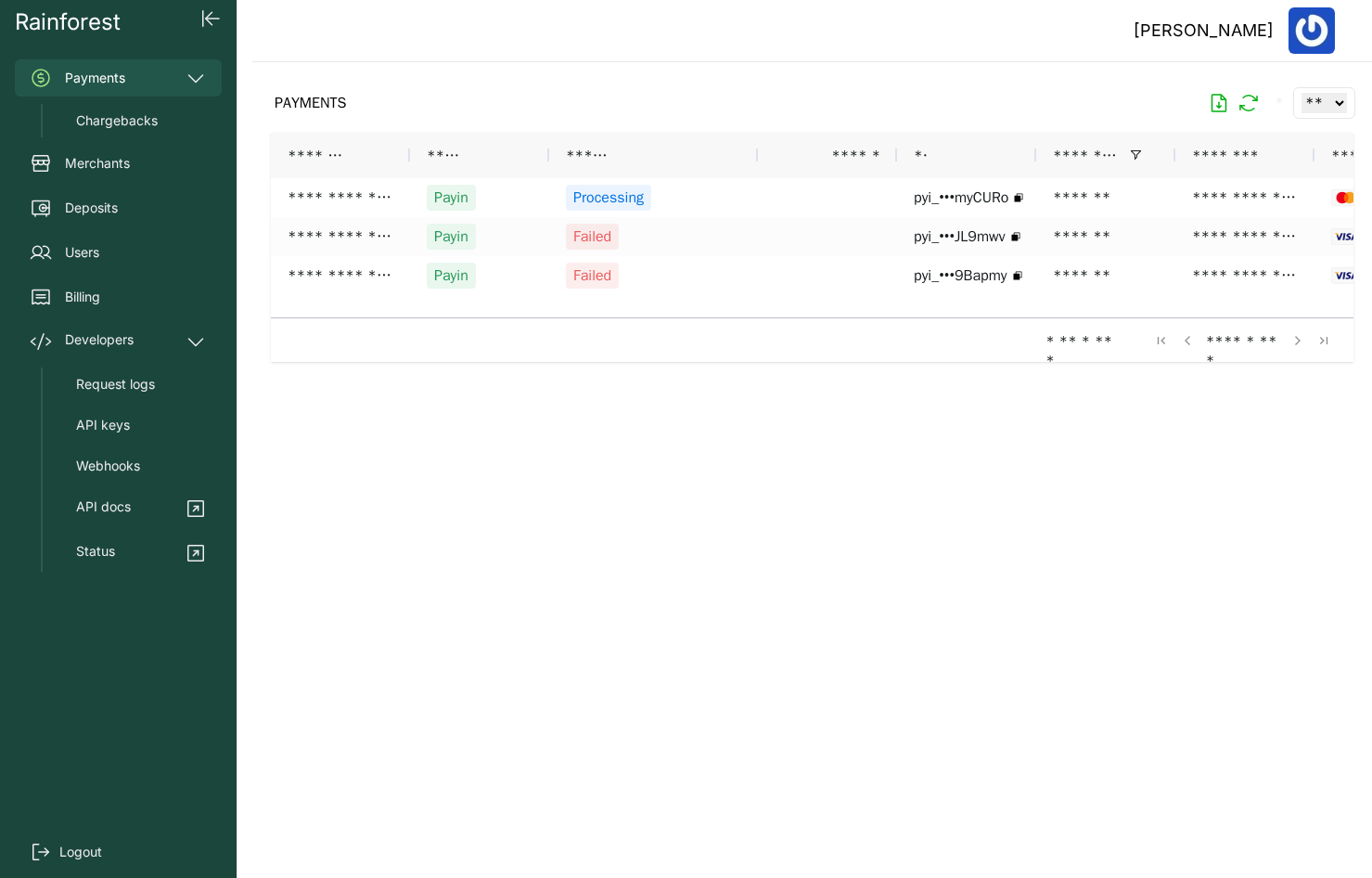 click at bounding box center (812, 455) 